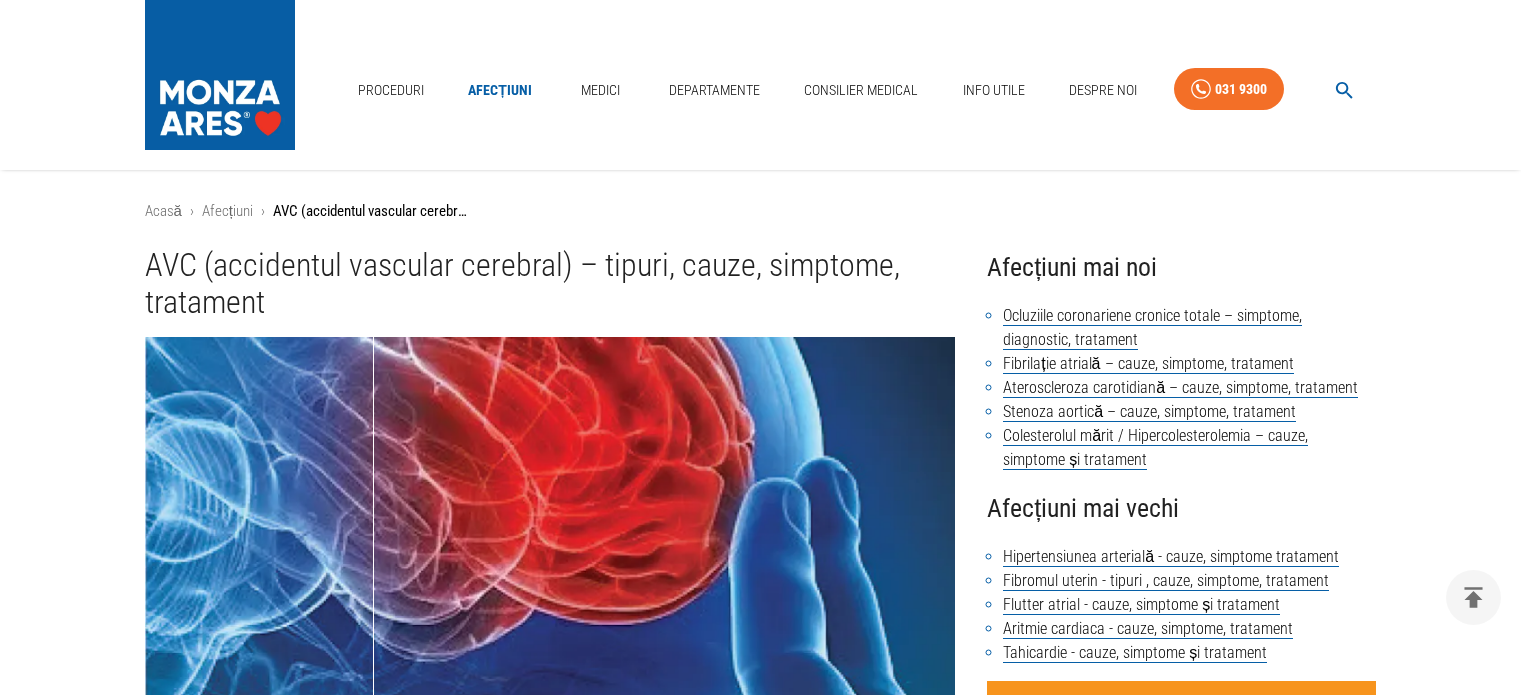 scroll, scrollTop: 900, scrollLeft: 0, axis: vertical 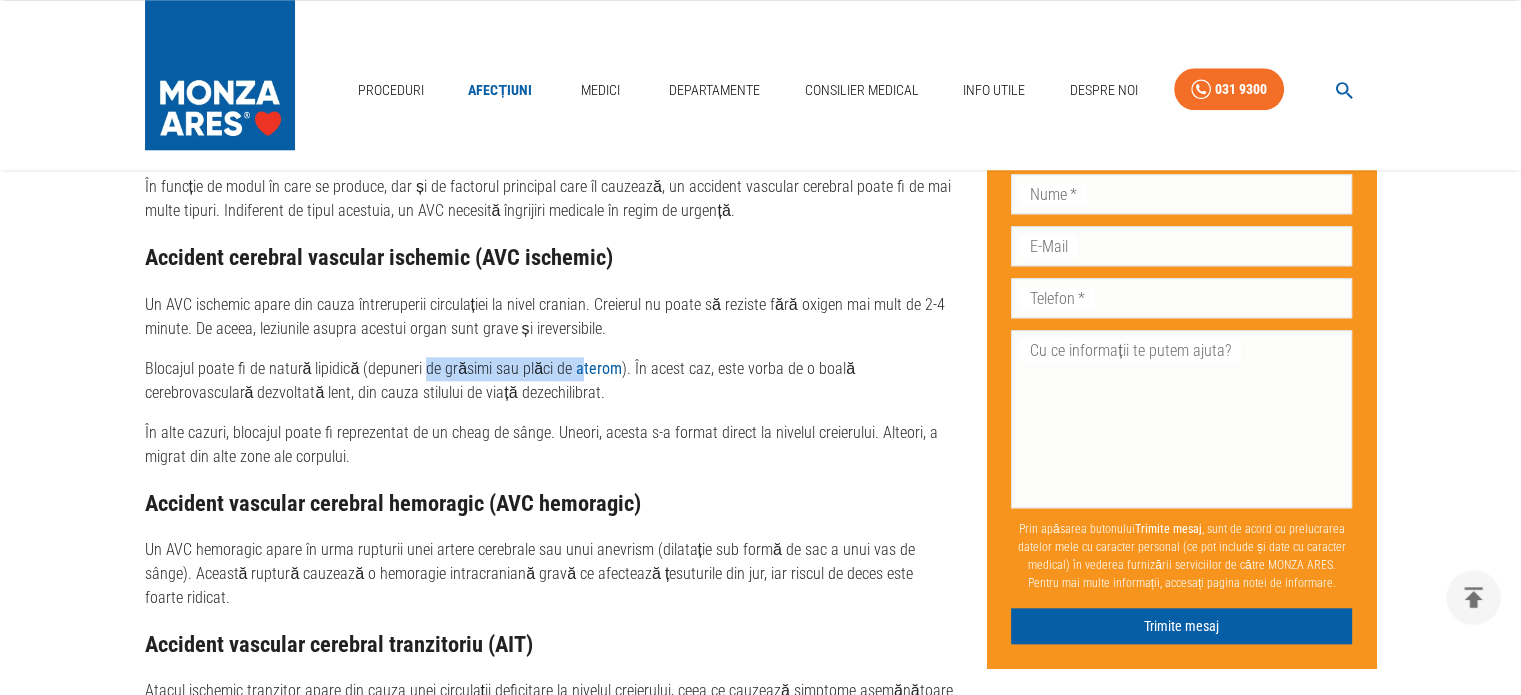 drag, startPoint x: 420, startPoint y: 363, endPoint x: 570, endPoint y: 371, distance: 150.21318 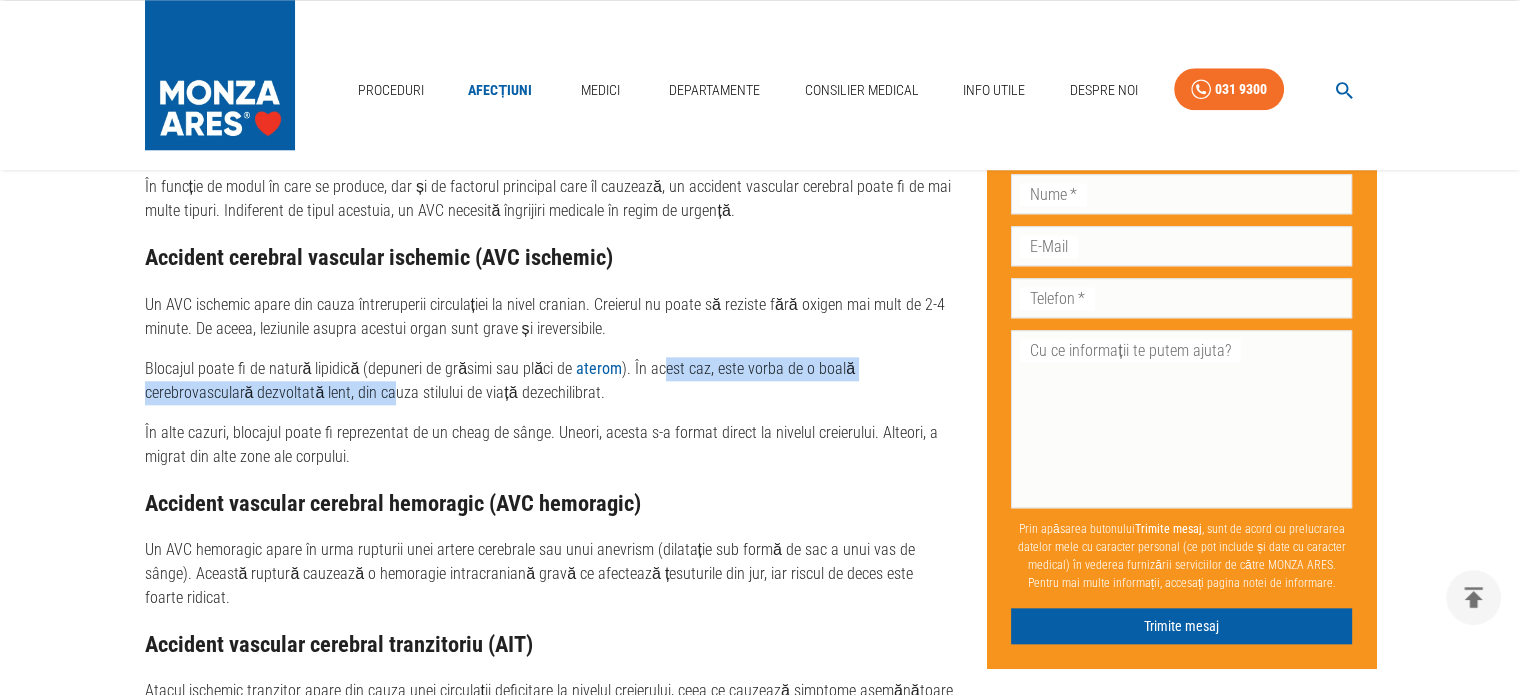 drag, startPoint x: 653, startPoint y: 374, endPoint x: 280, endPoint y: 400, distance: 373.90506 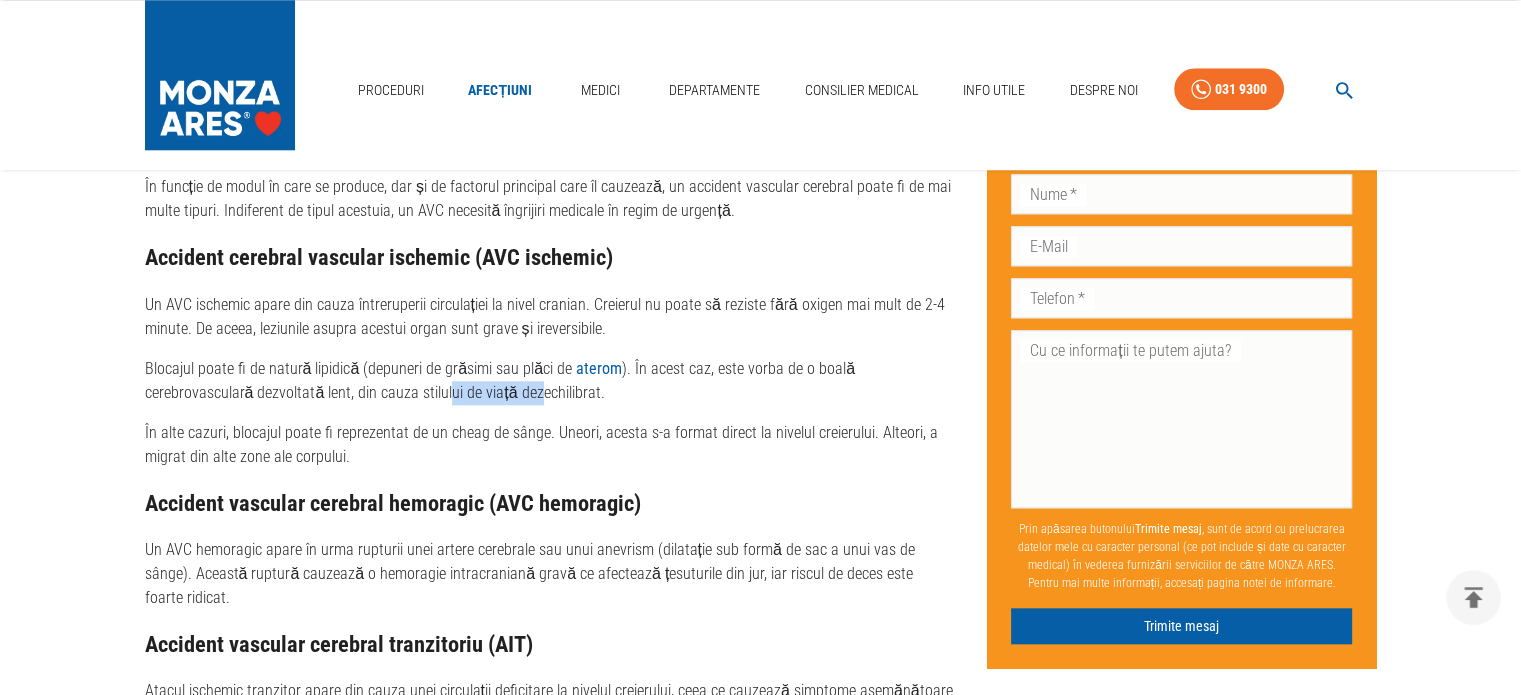 drag, startPoint x: 336, startPoint y: 395, endPoint x: 424, endPoint y: 390, distance: 88.14193 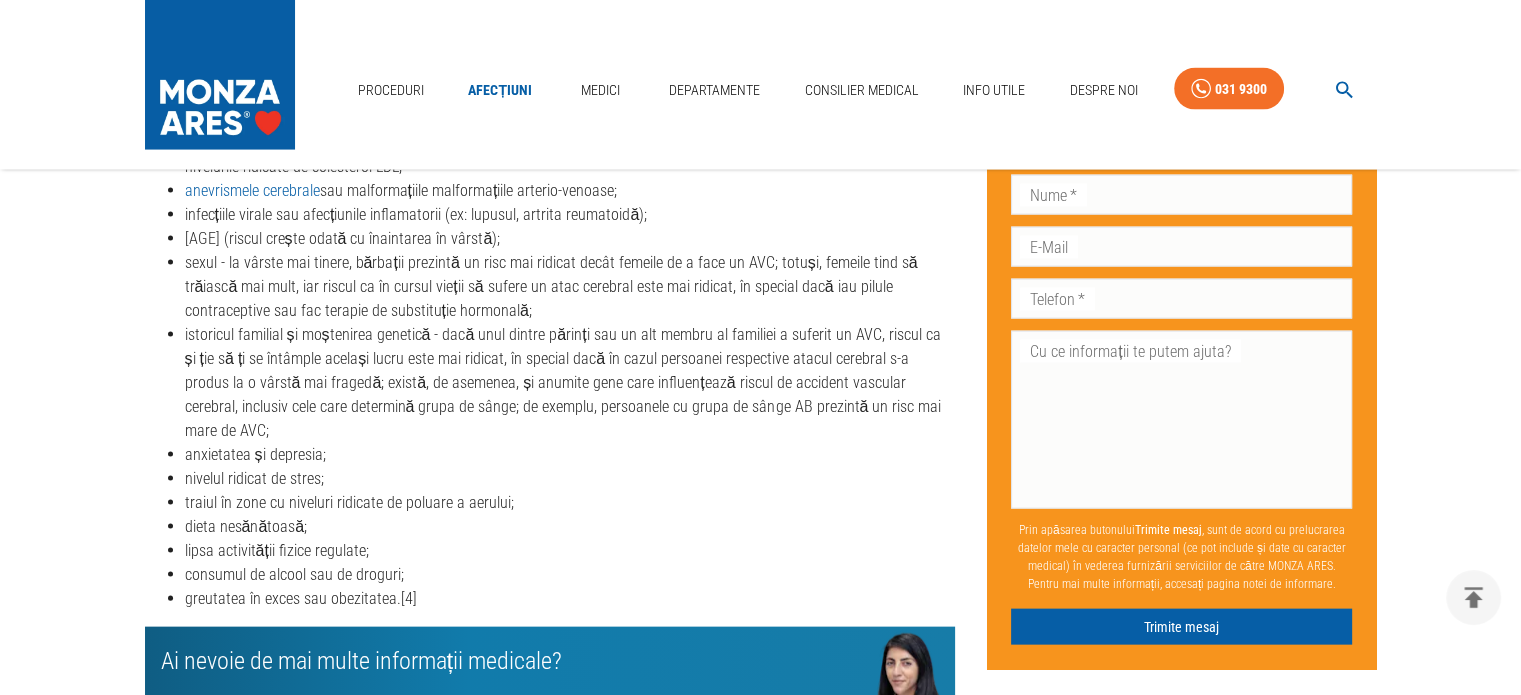 scroll, scrollTop: 4200, scrollLeft: 0, axis: vertical 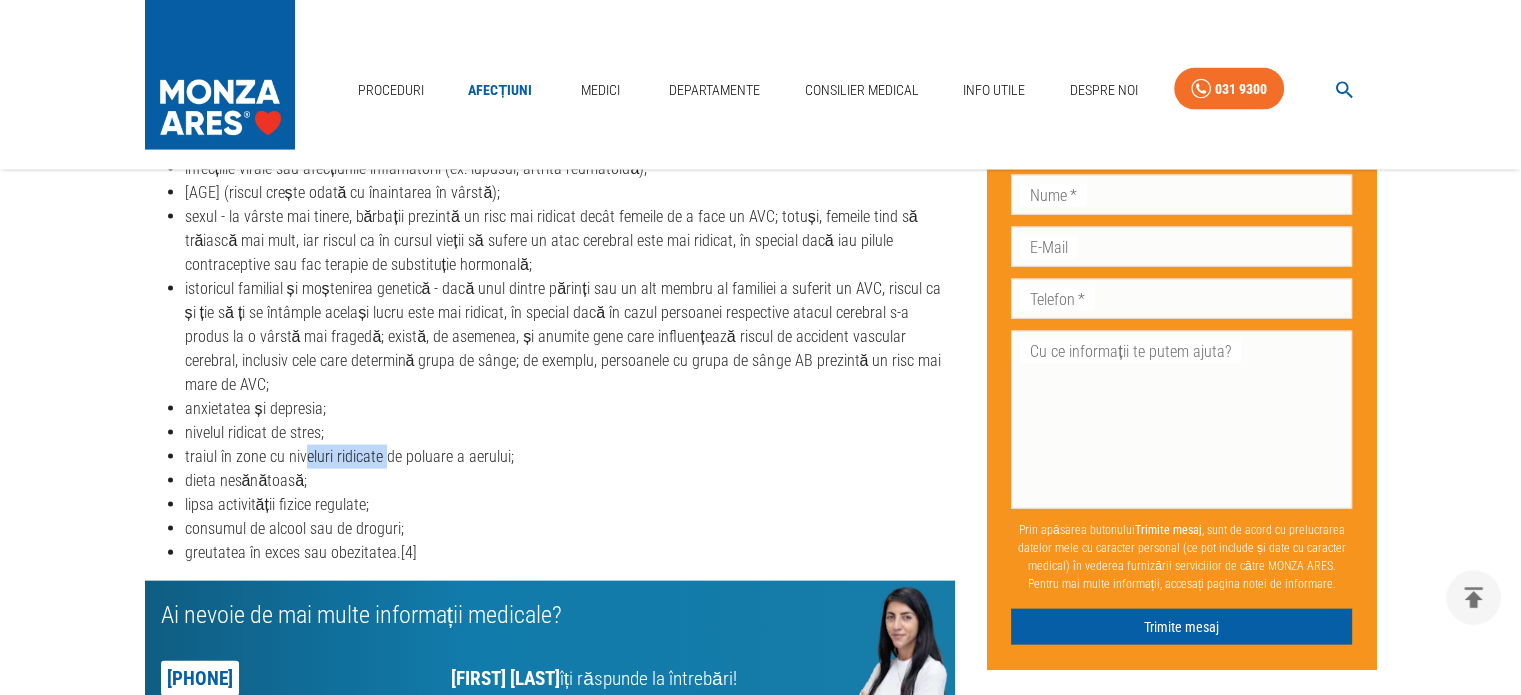 drag, startPoint x: 312, startPoint y: 381, endPoint x: 382, endPoint y: 380, distance: 70.00714 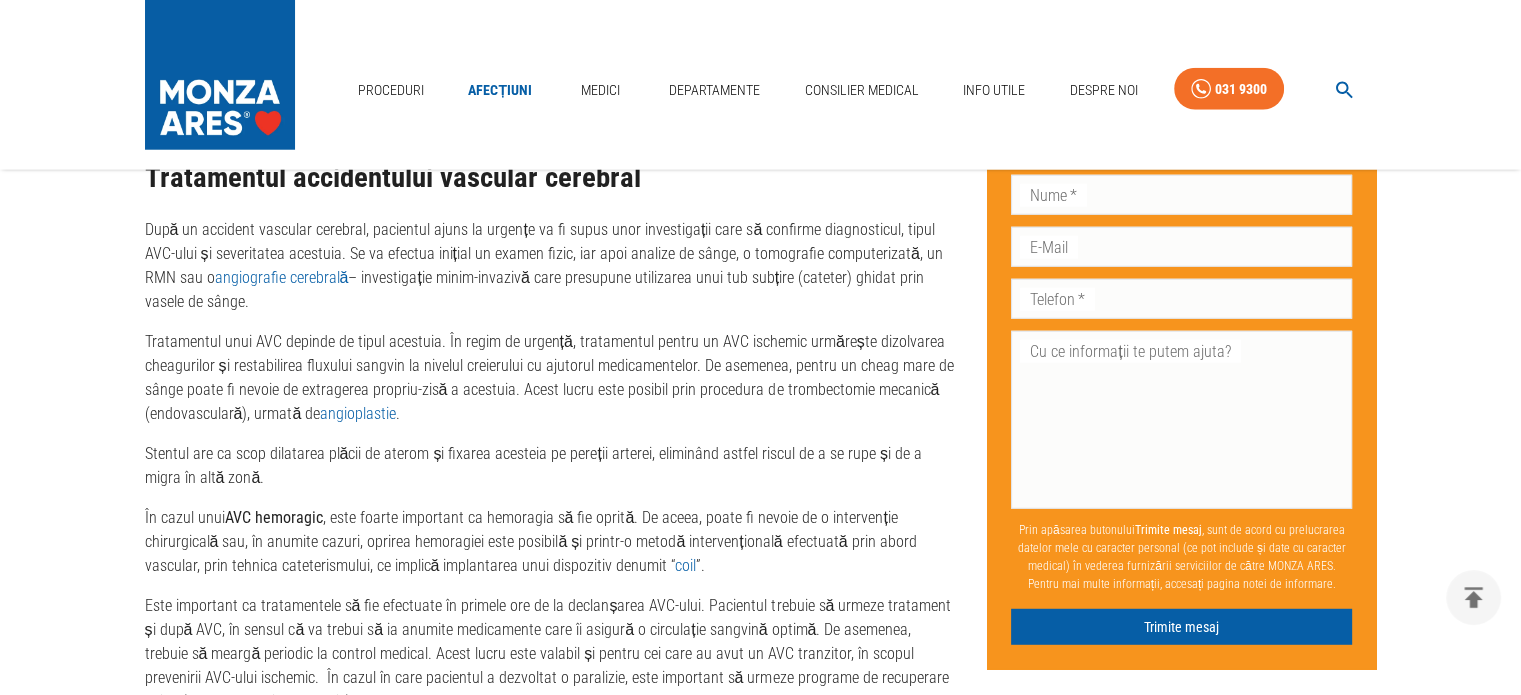 scroll, scrollTop: 5300, scrollLeft: 0, axis: vertical 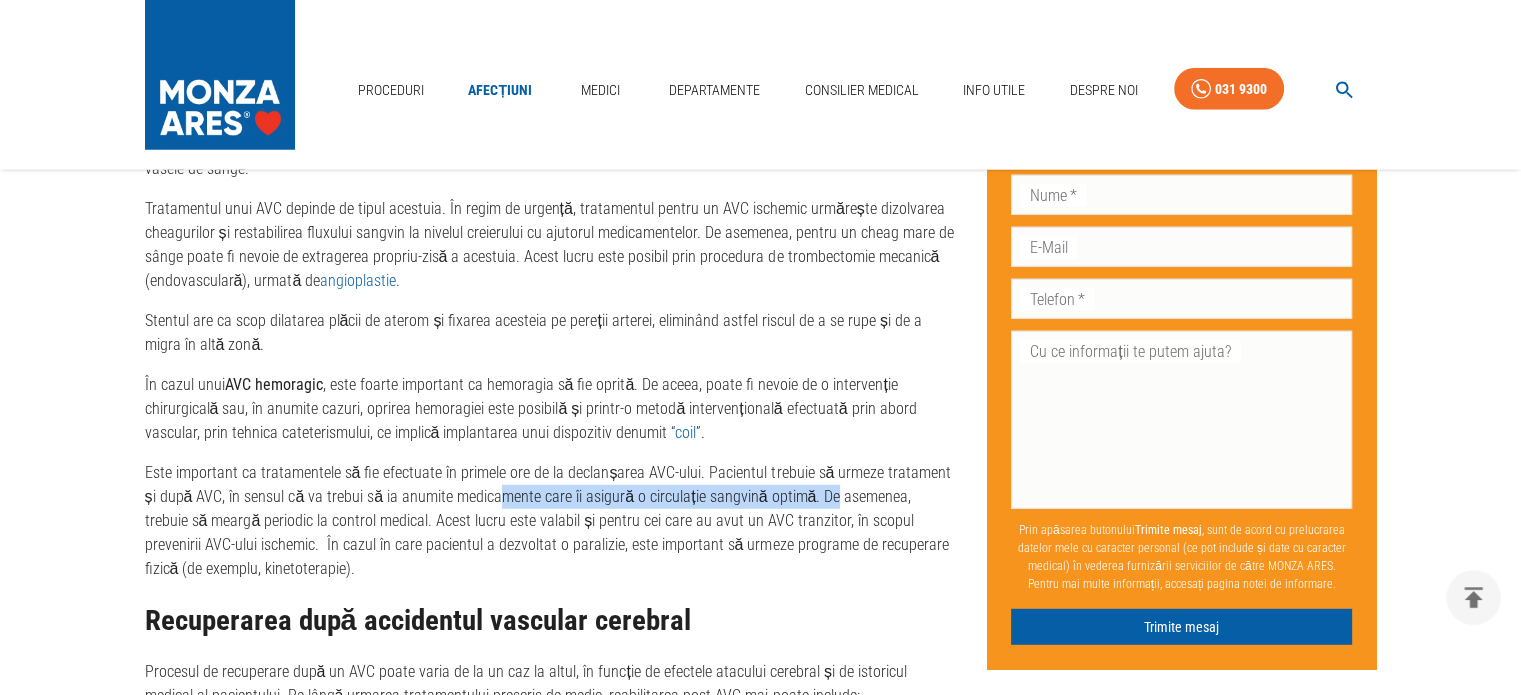 drag, startPoint x: 484, startPoint y: 424, endPoint x: 805, endPoint y: 425, distance: 321.00156 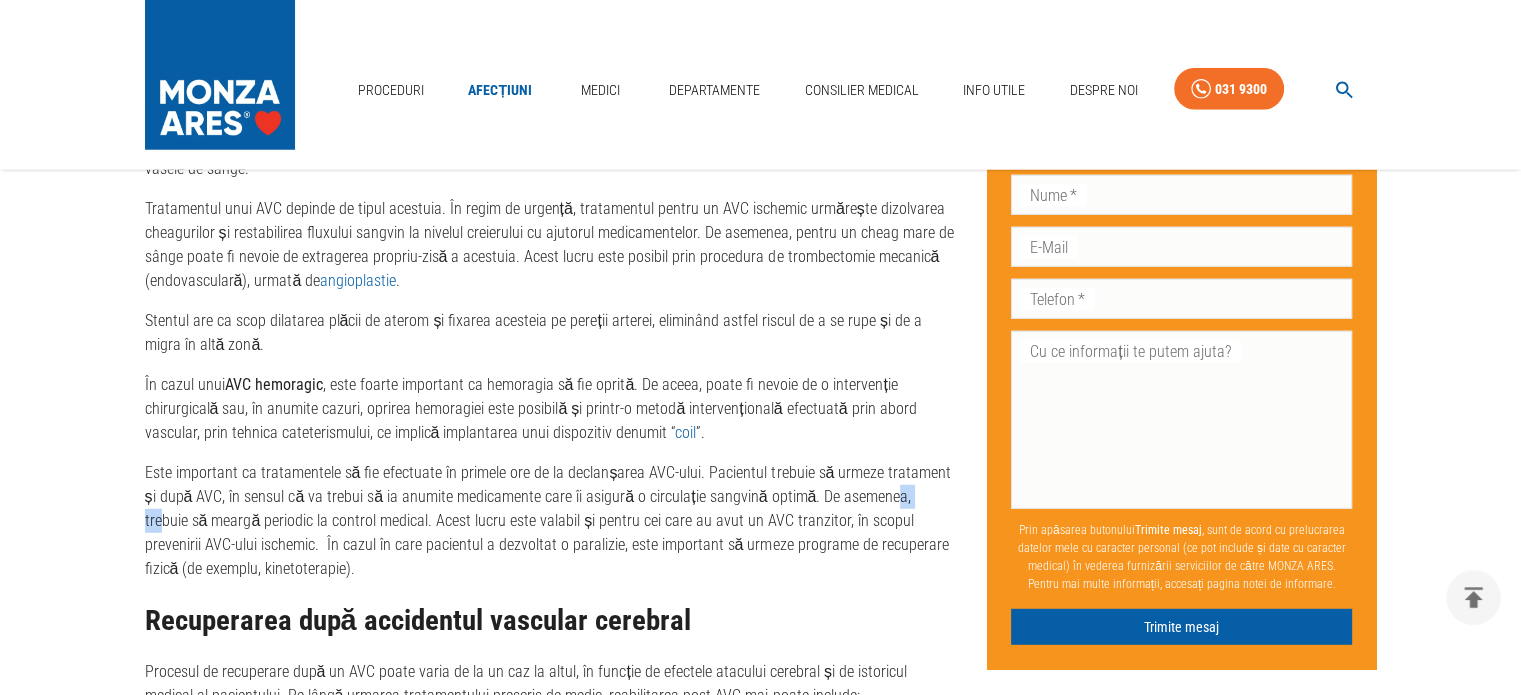drag, startPoint x: 865, startPoint y: 424, endPoint x: 778, endPoint y: 430, distance: 87.20665 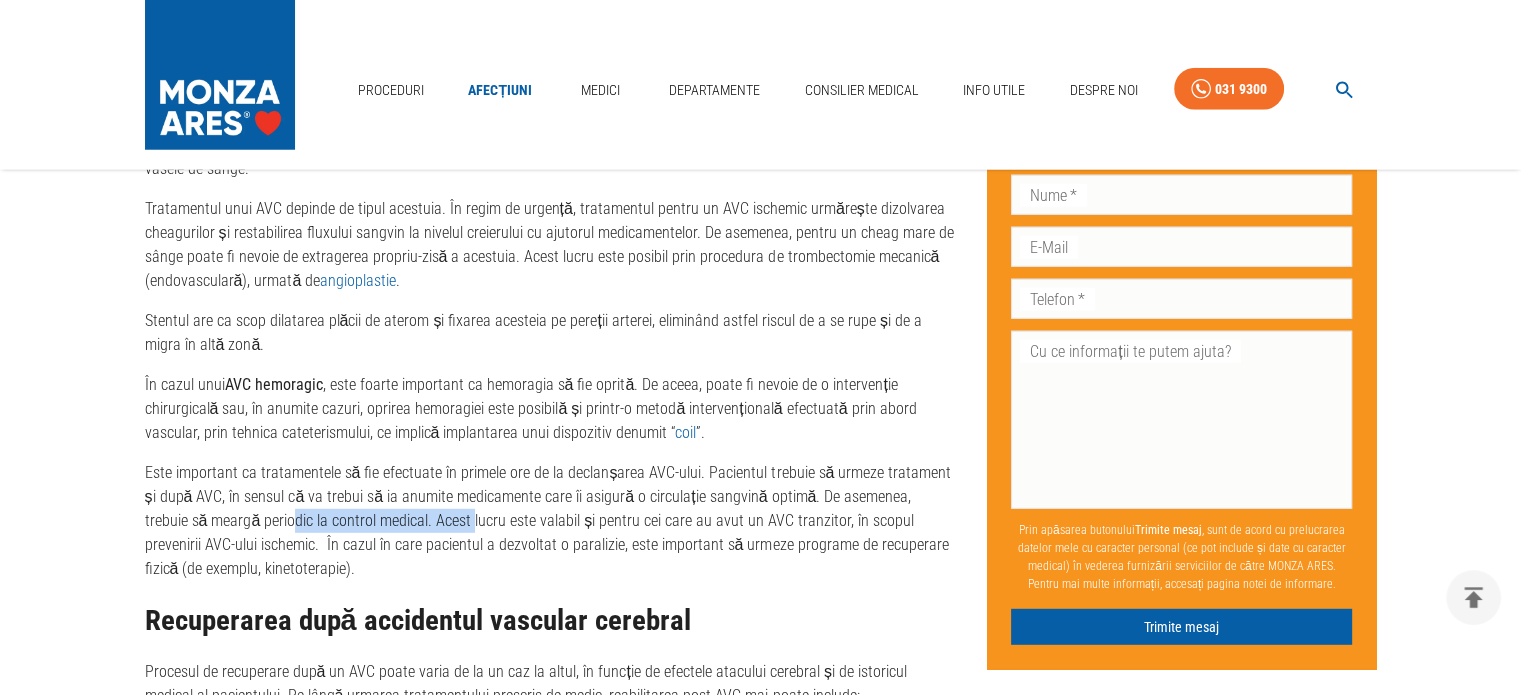 drag, startPoint x: 228, startPoint y: 439, endPoint x: 404, endPoint y: 443, distance: 176.04546 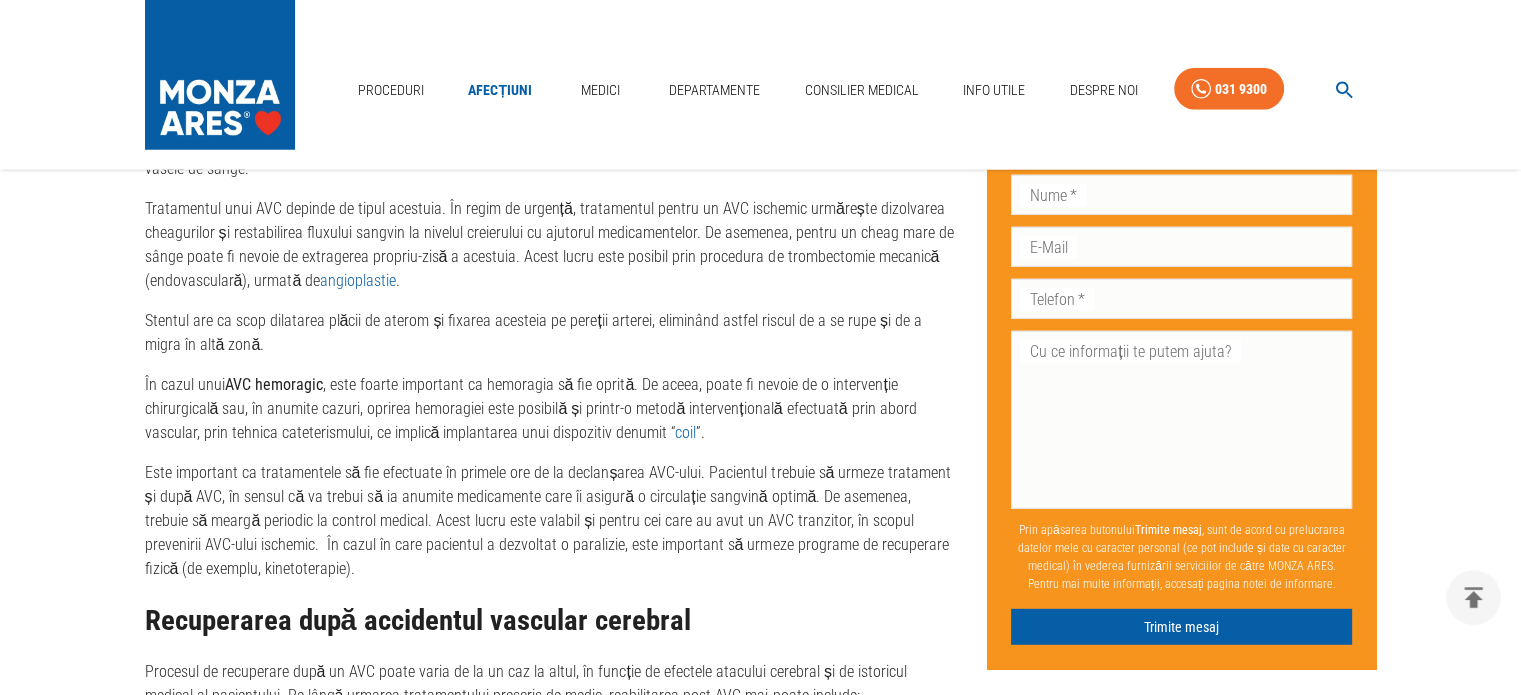 click on "Este important ca tratamentele să fie efectuate în primele ore de la declanșarea AVC-ului. Pacientul trebuie să urmeze tratament și după AVC, în sensul că va trebui să ia anumite medicamente care îi asigură o circulație sangvină optimă. De asemenea, trebuie să meargă periodic la control medical. Acest lucru este valabil și pentru cei care au avut un AVC tranzitor, în scopul prevenirii AVC-ului ischemic.  În cazul în care pacientul a dezvoltat o paralizie, este important să urmeze programe de recuperare fizică (de exemplu, kinetoterapie)." at bounding box center [550, 521] 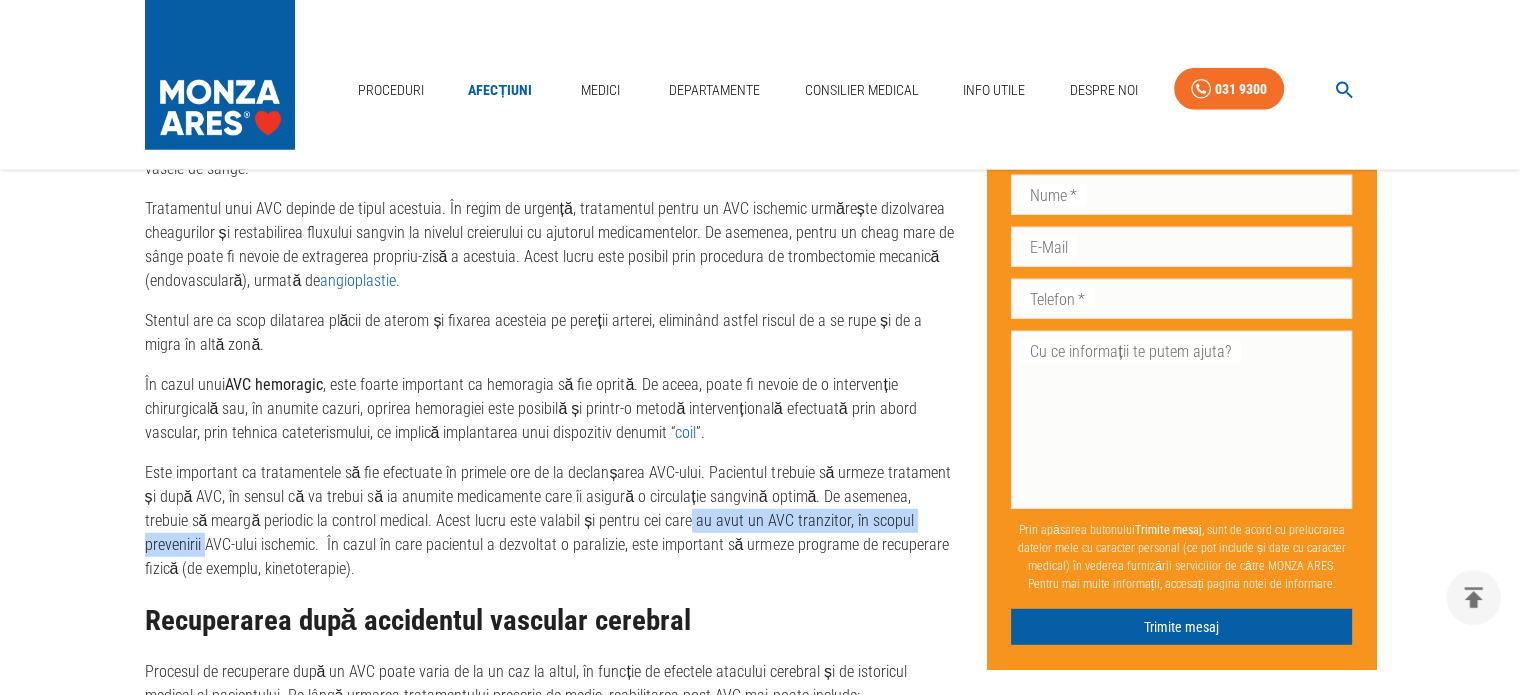 drag, startPoint x: 617, startPoint y: 444, endPoint x: 900, endPoint y: 451, distance: 283.08655 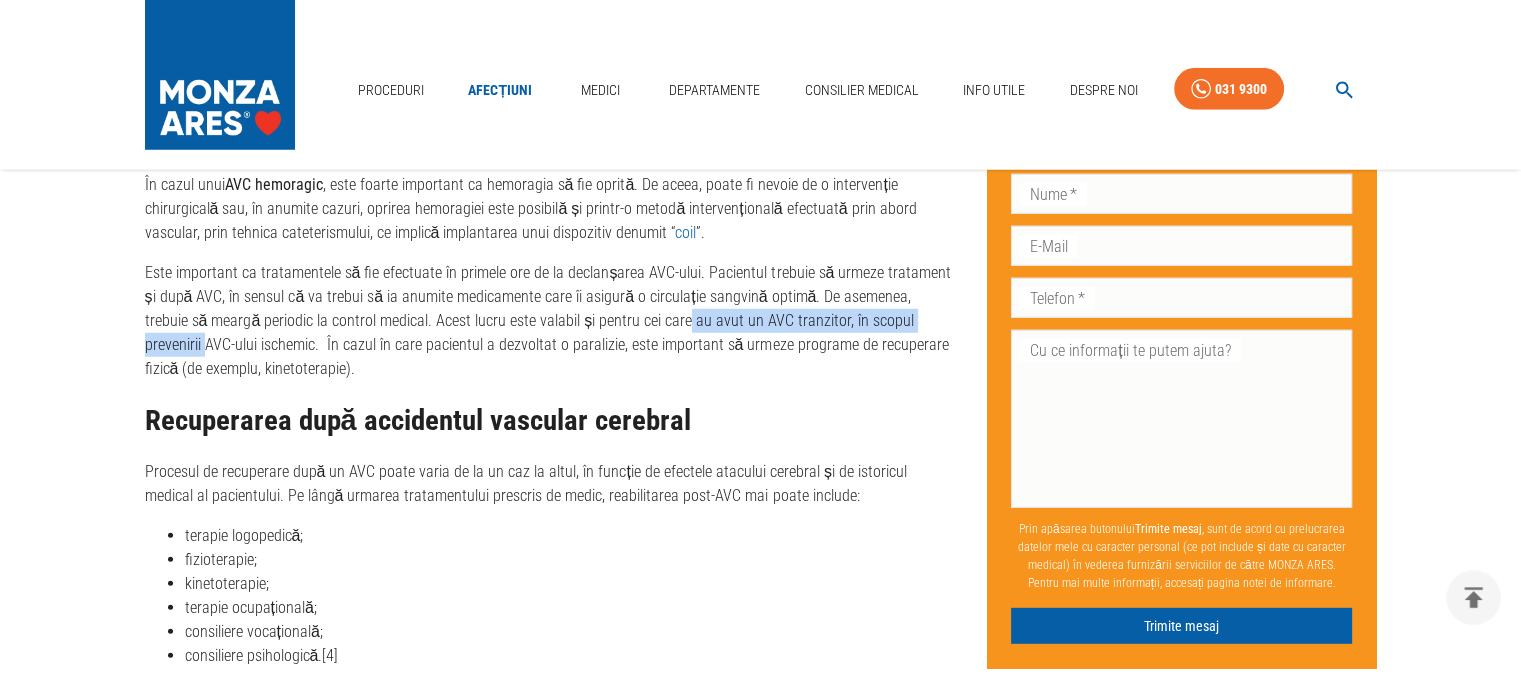 scroll, scrollTop: 5700, scrollLeft: 0, axis: vertical 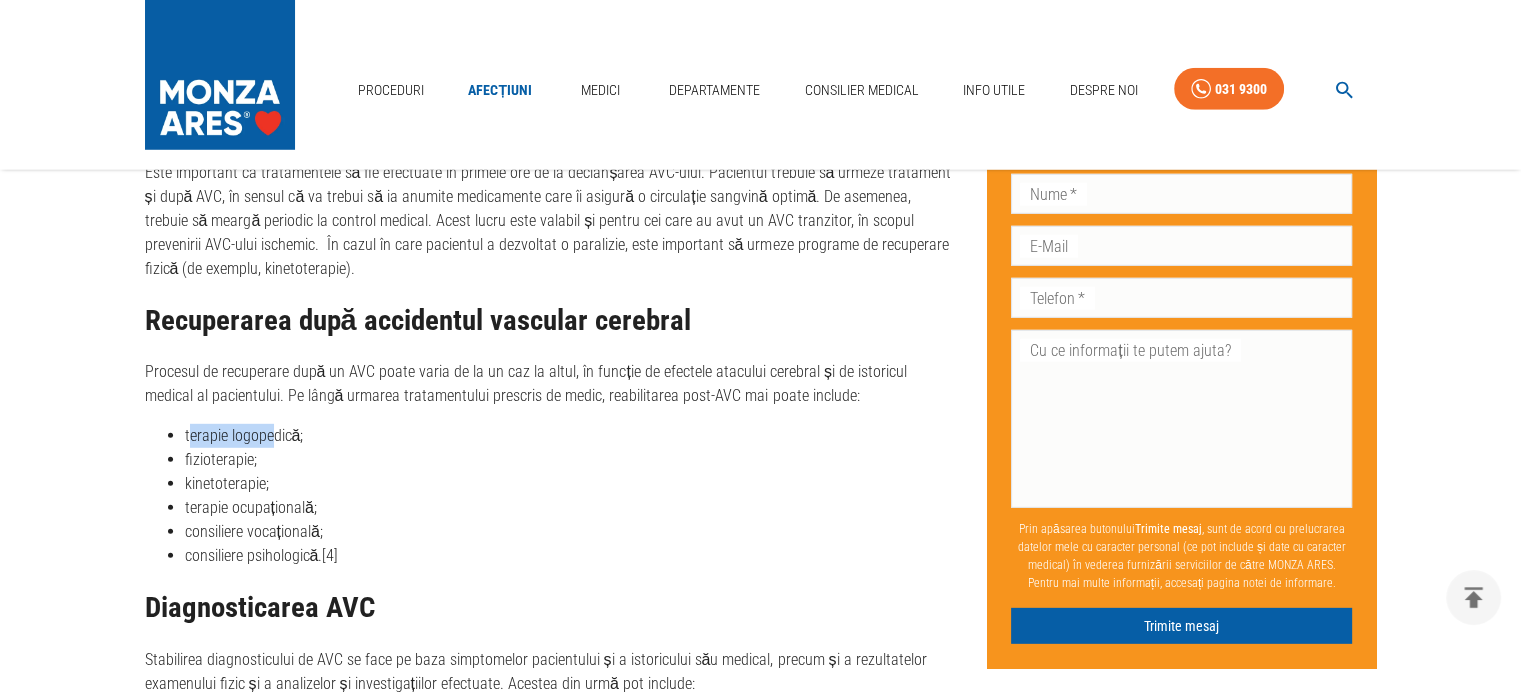 drag, startPoint x: 204, startPoint y: 363, endPoint x: 272, endPoint y: 363, distance: 68 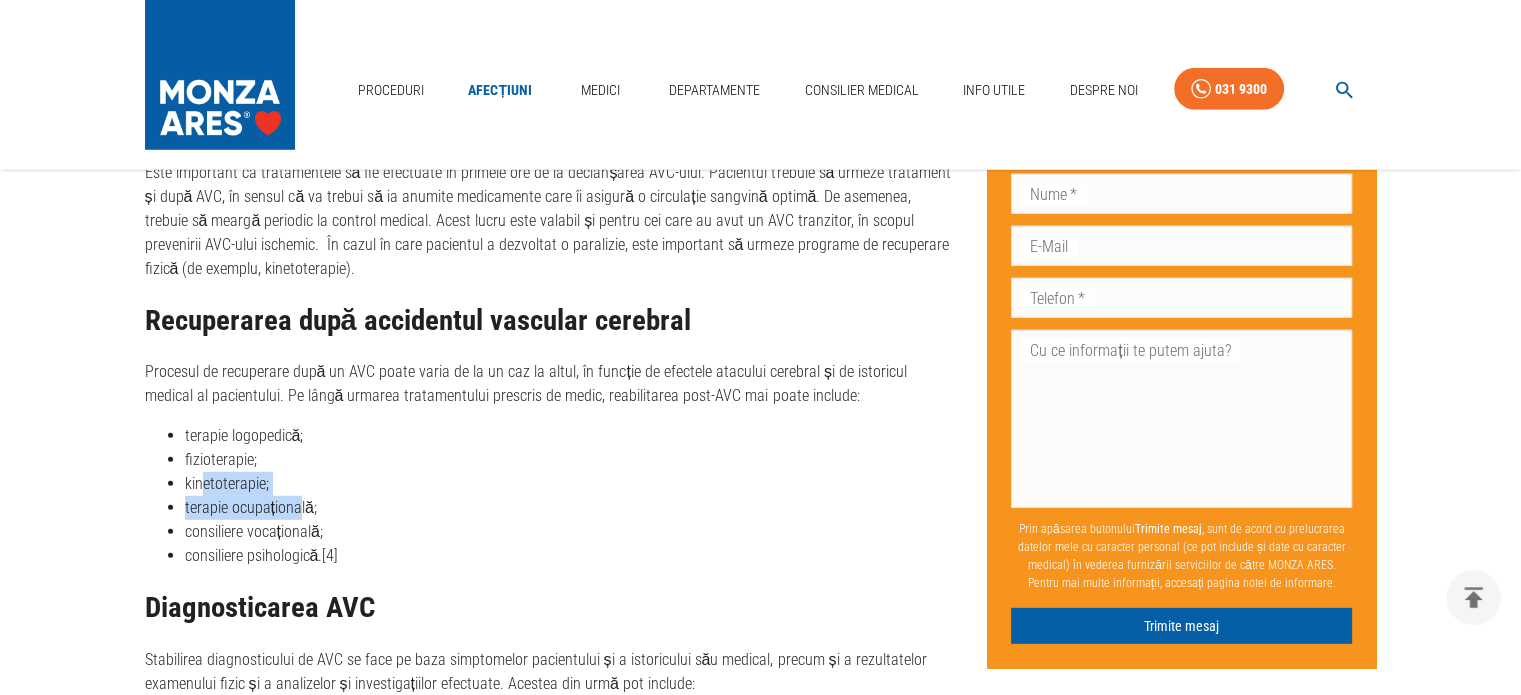 drag, startPoint x: 200, startPoint y: 421, endPoint x: 303, endPoint y: 428, distance: 103.23759 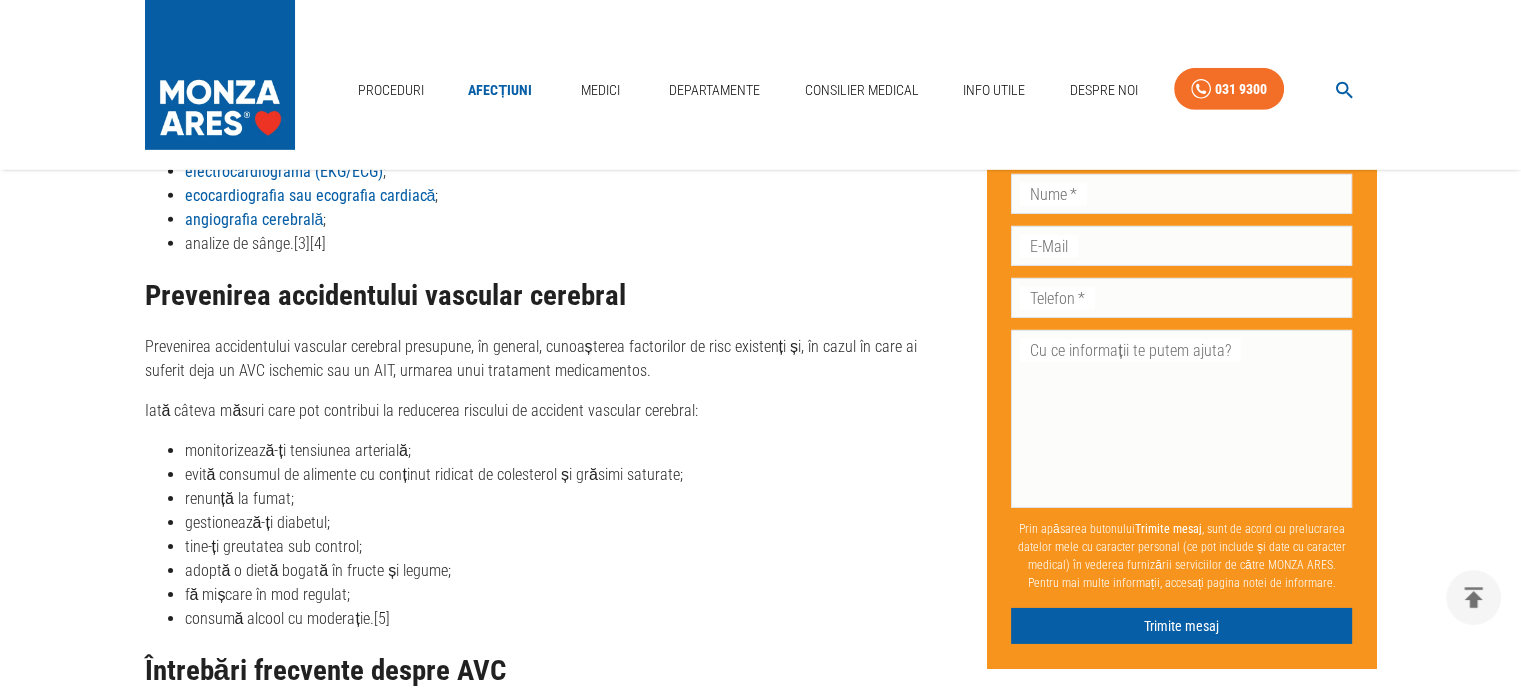 scroll, scrollTop: 6400, scrollLeft: 0, axis: vertical 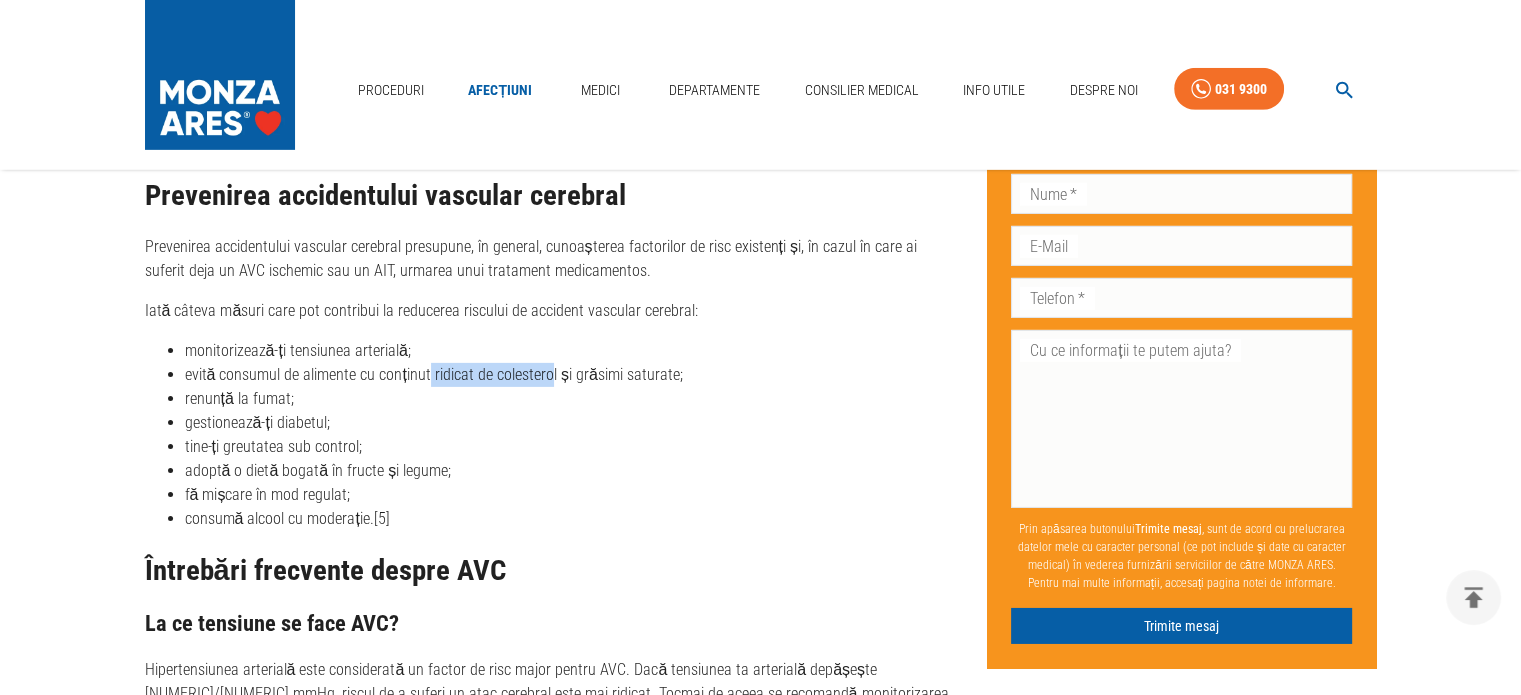 drag, startPoint x: 427, startPoint y: 306, endPoint x: 548, endPoint y: 312, distance: 121.14867 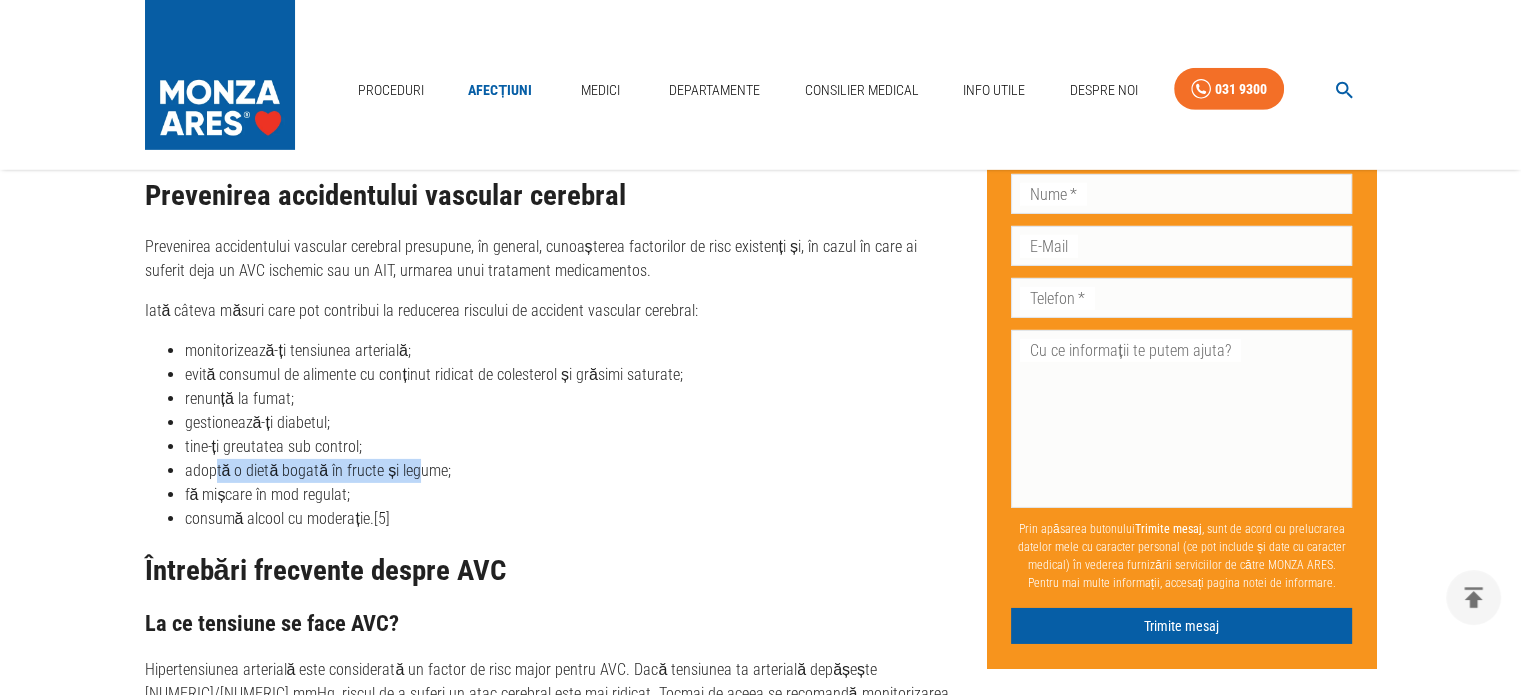 drag, startPoint x: 214, startPoint y: 396, endPoint x: 398, endPoint y: 391, distance: 184.06792 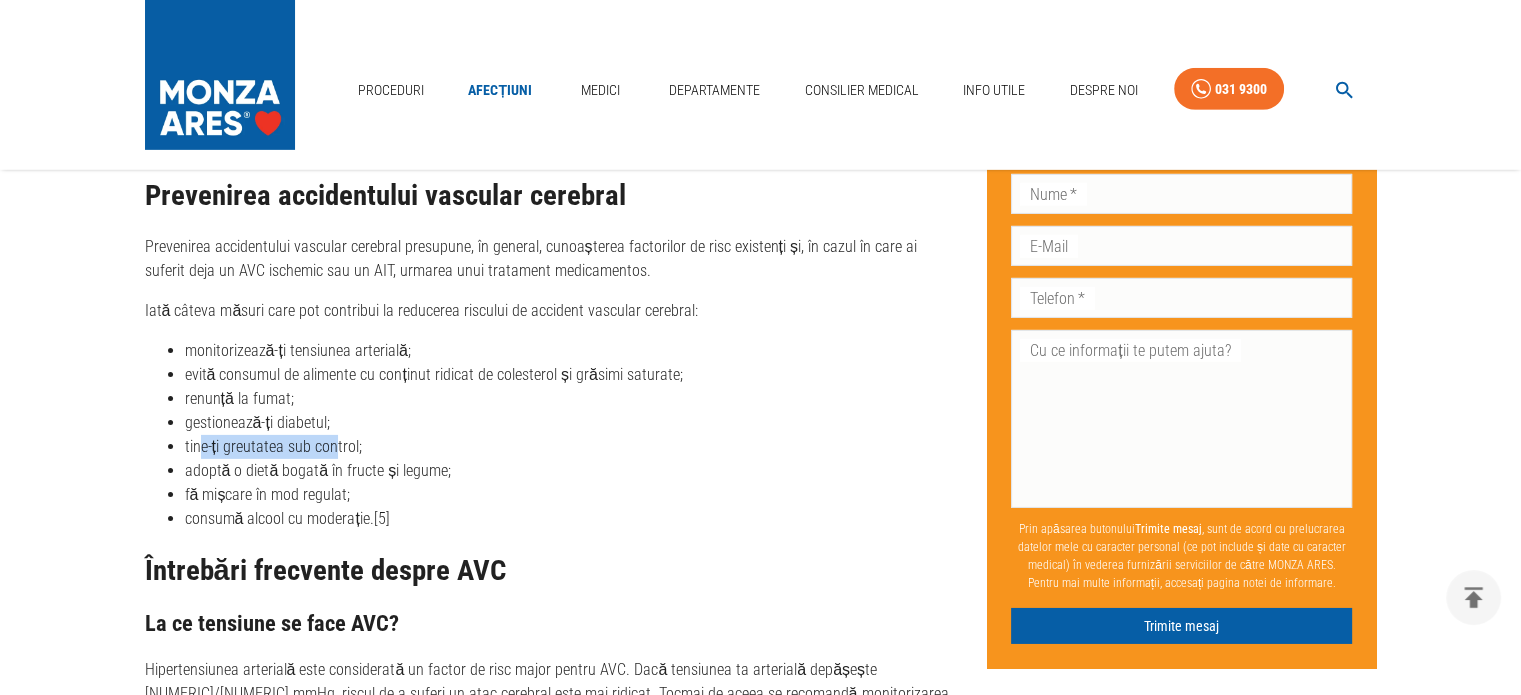 drag, startPoint x: 199, startPoint y: 371, endPoint x: 334, endPoint y: 372, distance: 135.00371 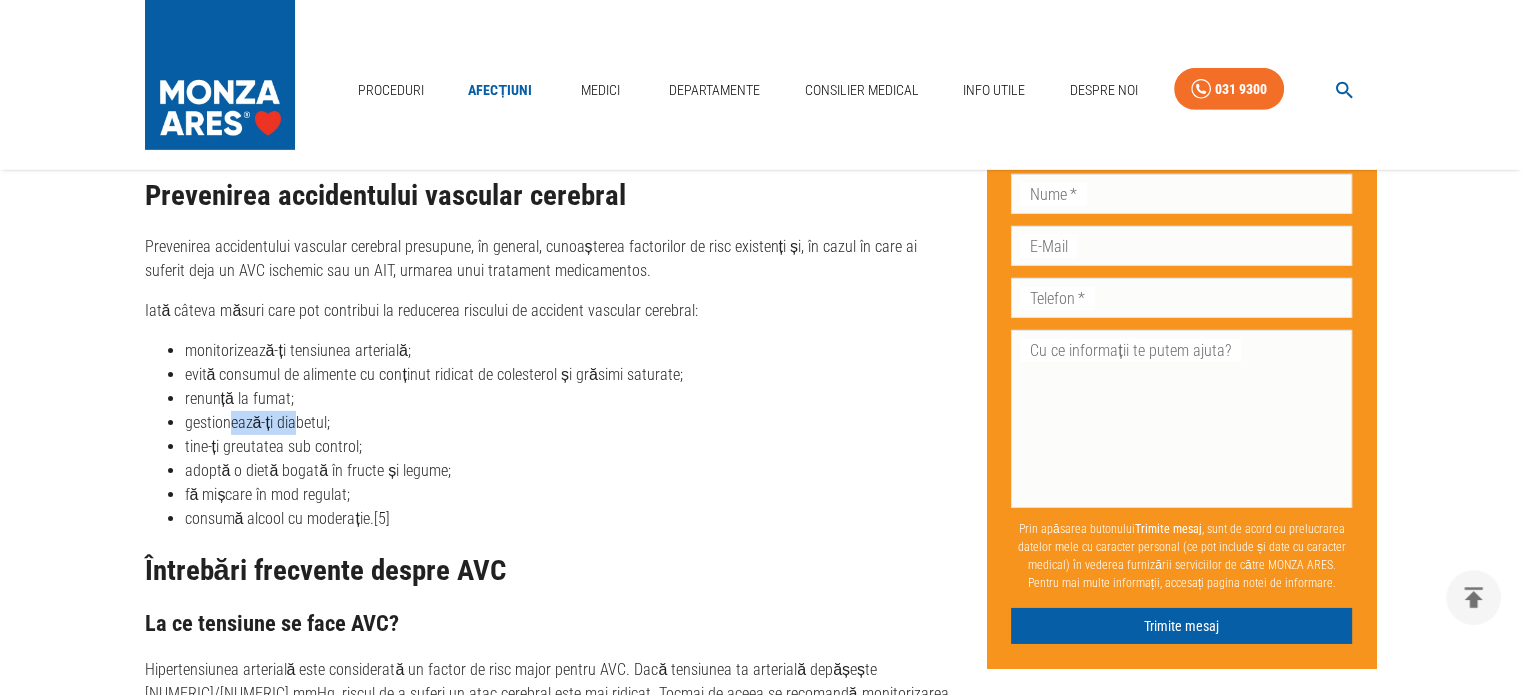 drag, startPoint x: 229, startPoint y: 357, endPoint x: 292, endPoint y: 357, distance: 63 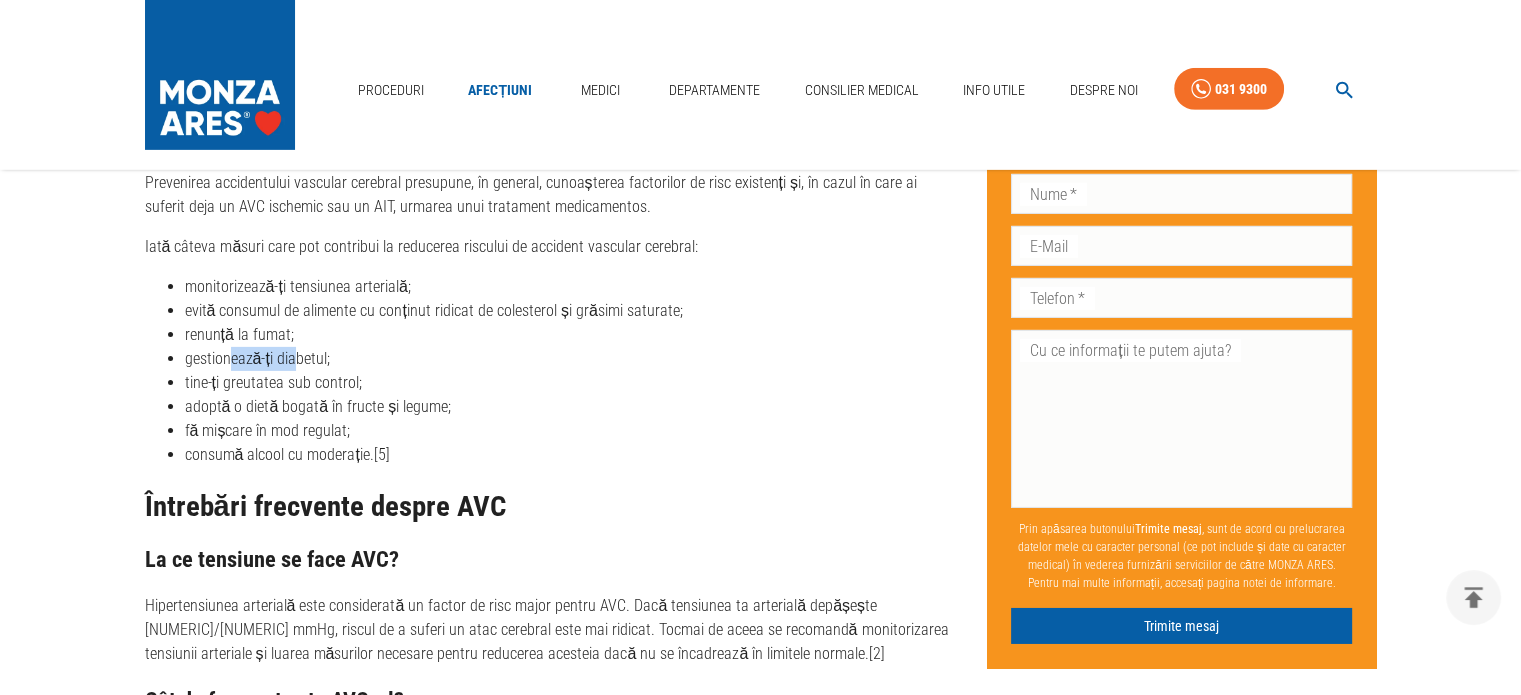 scroll, scrollTop: 6500, scrollLeft: 0, axis: vertical 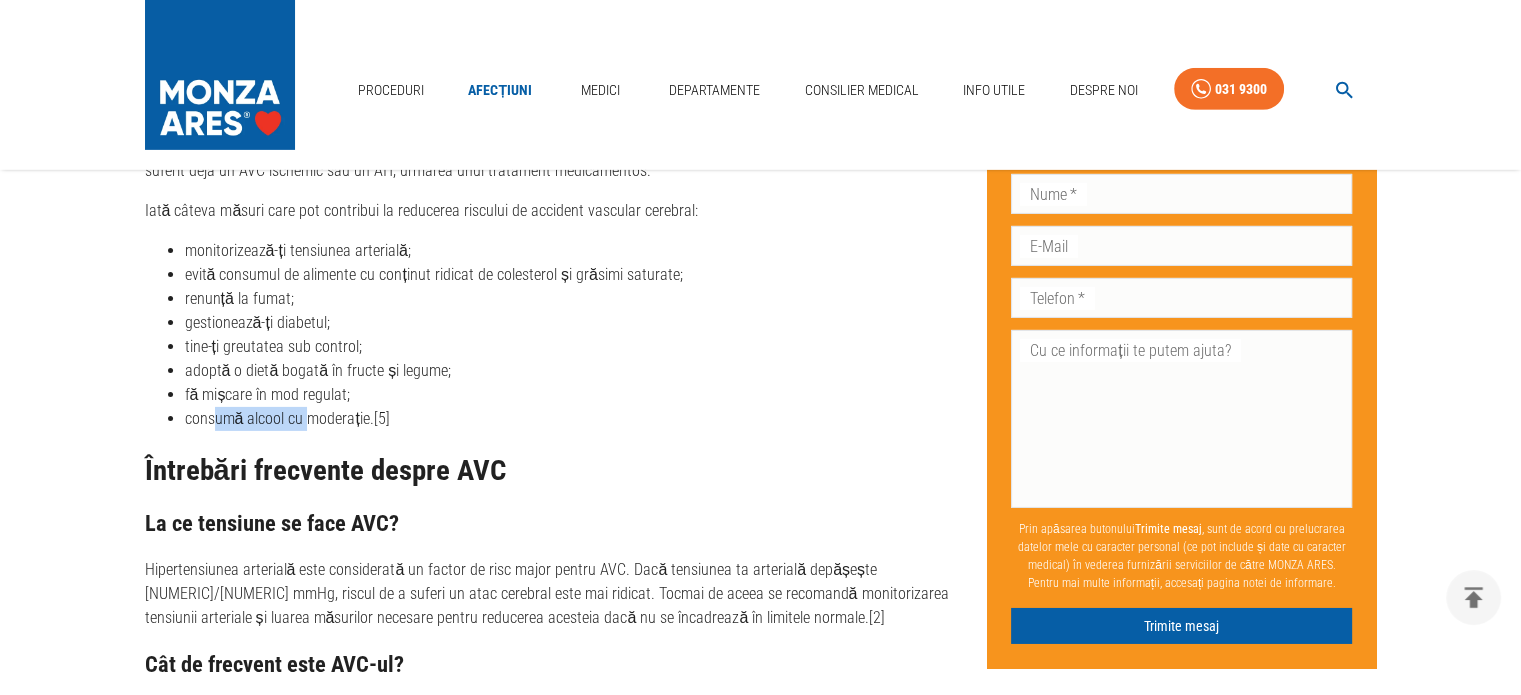 drag, startPoint x: 216, startPoint y: 347, endPoint x: 307, endPoint y: 350, distance: 91.04944 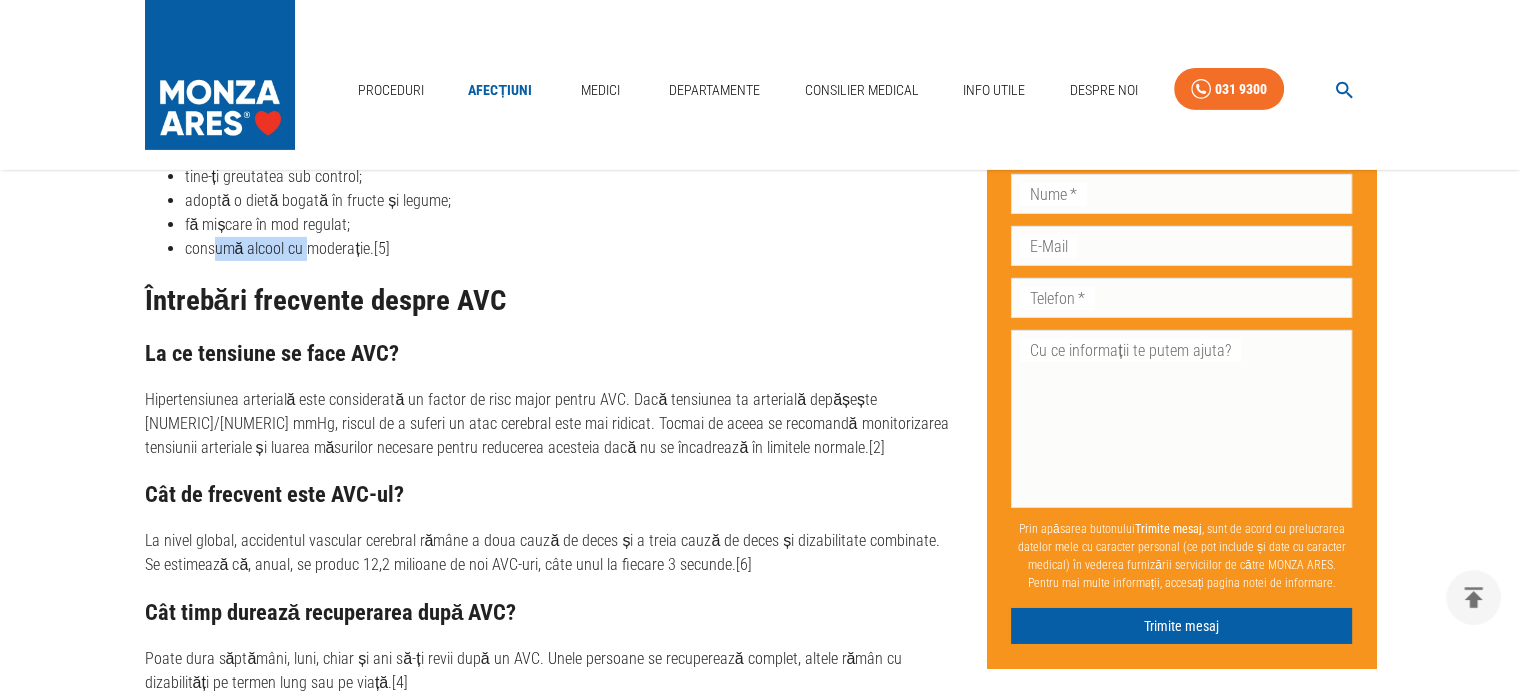 scroll, scrollTop: 6700, scrollLeft: 0, axis: vertical 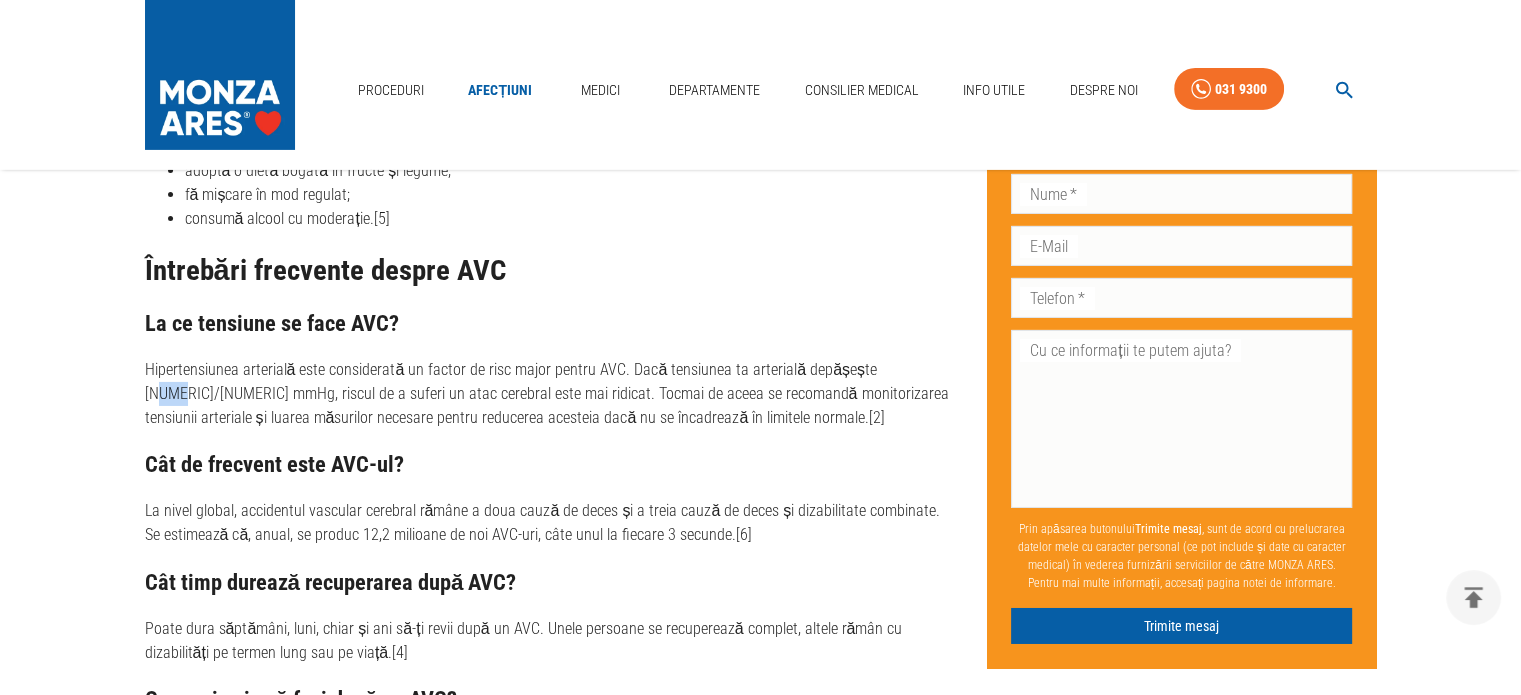 drag, startPoint x: 875, startPoint y: 299, endPoint x: 898, endPoint y: 291, distance: 24.351591 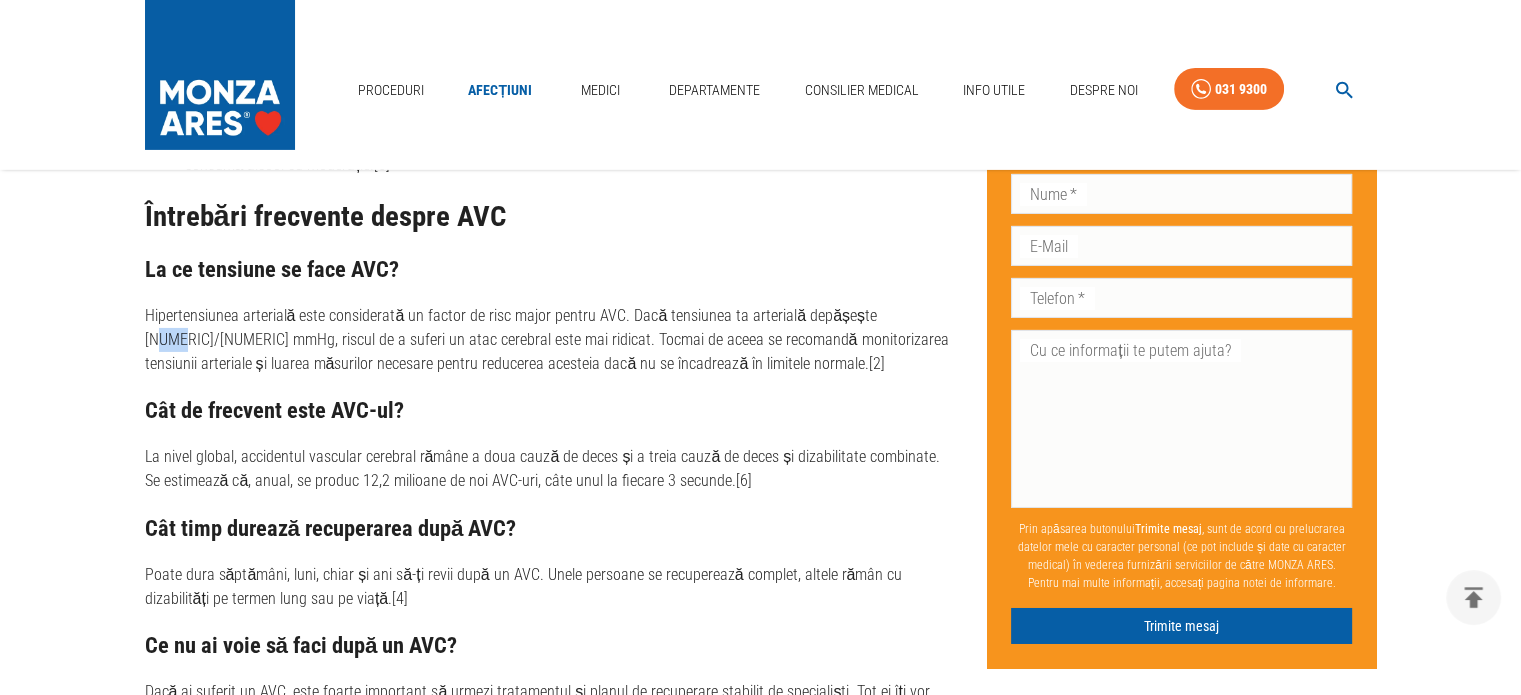scroll, scrollTop: 6800, scrollLeft: 0, axis: vertical 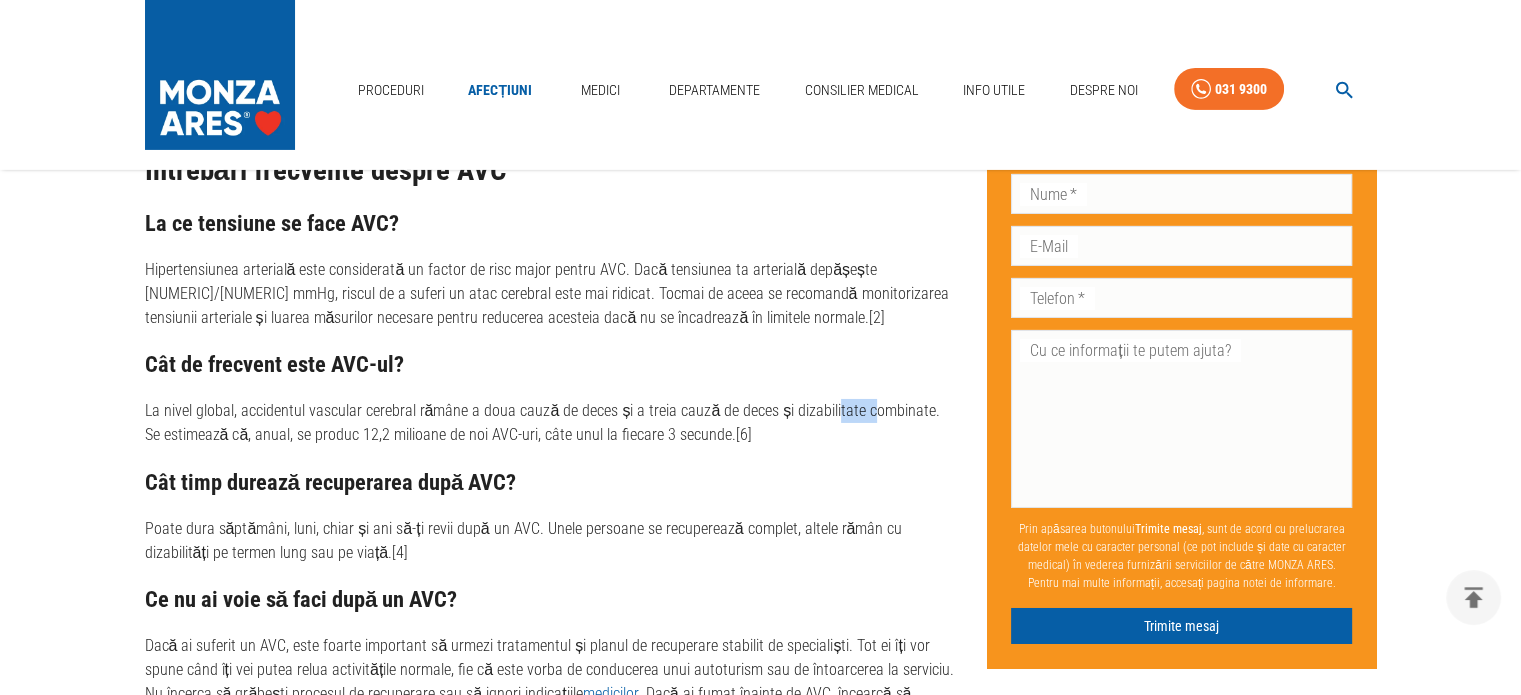drag, startPoint x: 825, startPoint y: 345, endPoint x: 857, endPoint y: 336, distance: 33.24154 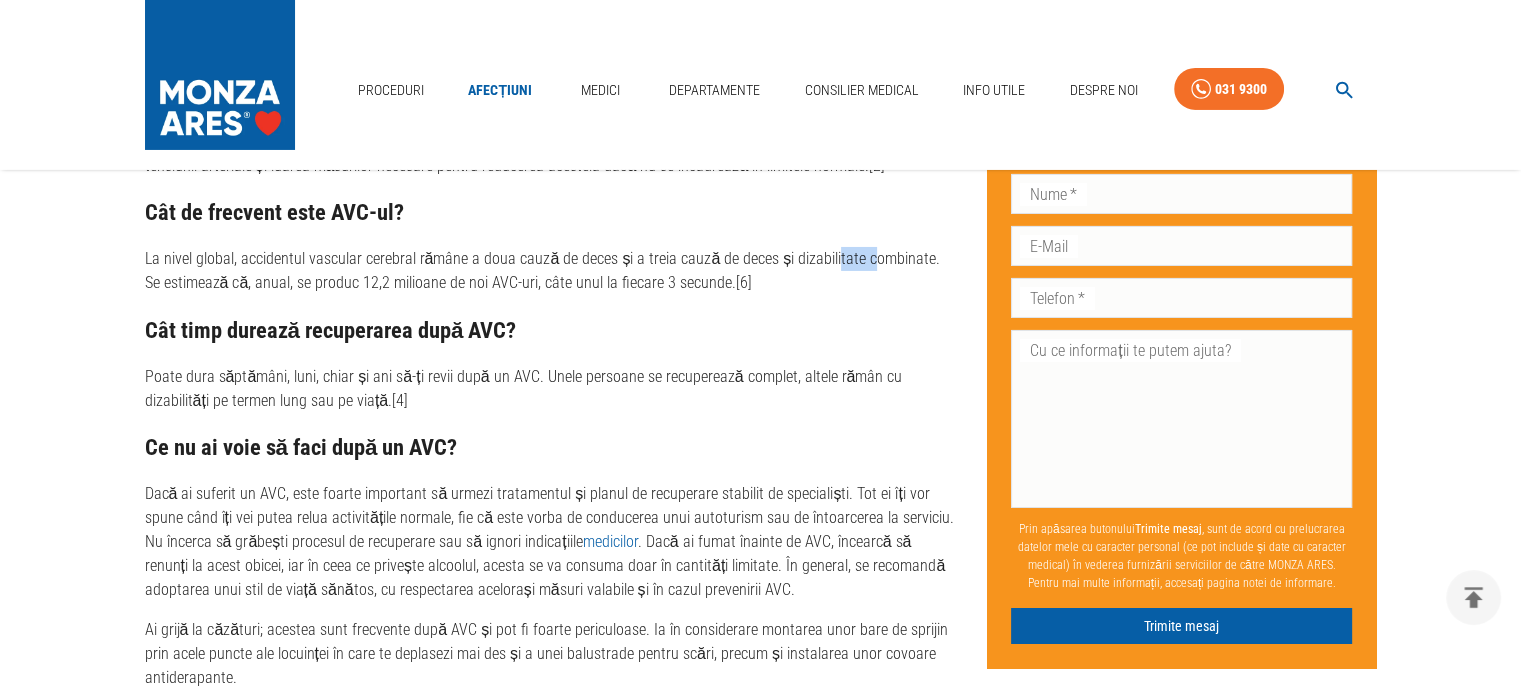 scroll, scrollTop: 7000, scrollLeft: 0, axis: vertical 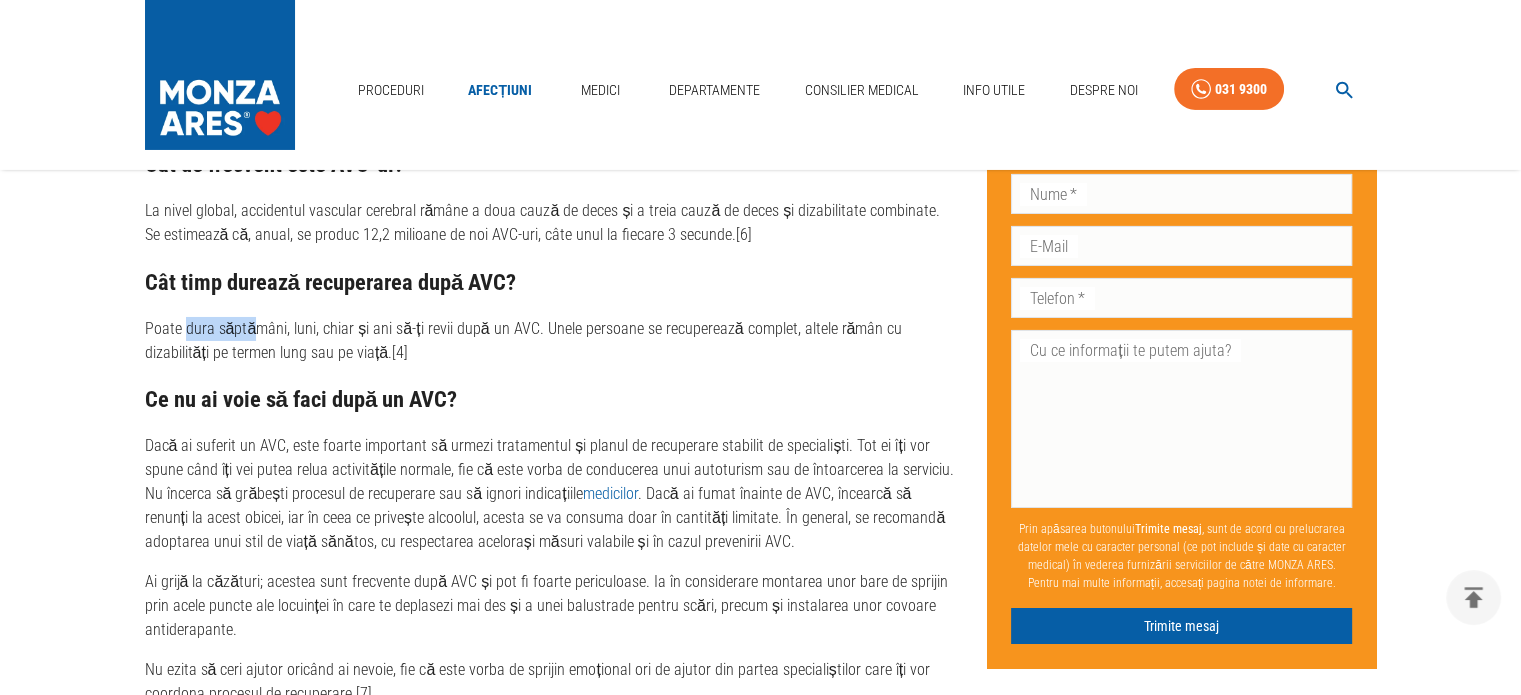 drag, startPoint x: 182, startPoint y: 249, endPoint x: 246, endPoint y: 251, distance: 64.03124 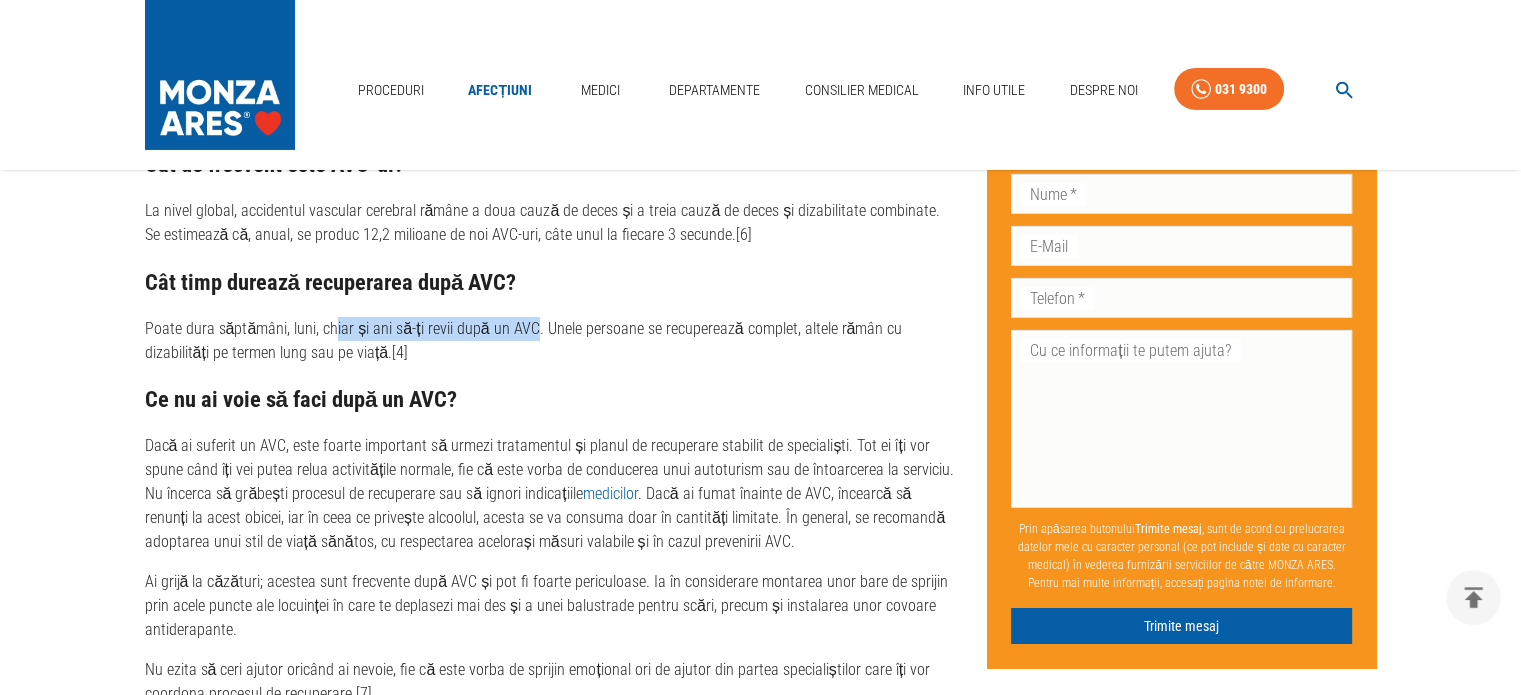 drag, startPoint x: 342, startPoint y: 256, endPoint x: 538, endPoint y: 257, distance: 196.00255 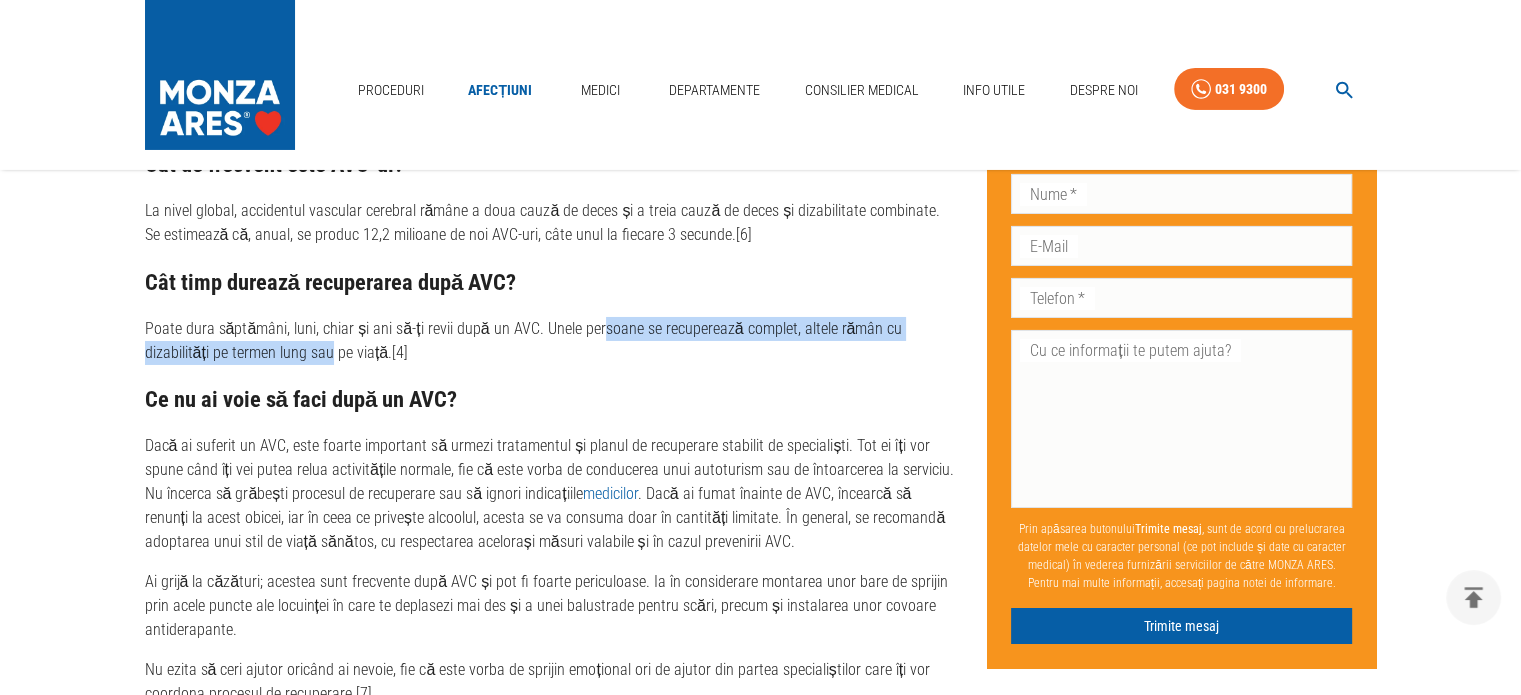 drag, startPoint x: 593, startPoint y: 259, endPoint x: 264, endPoint y: 286, distance: 330.10605 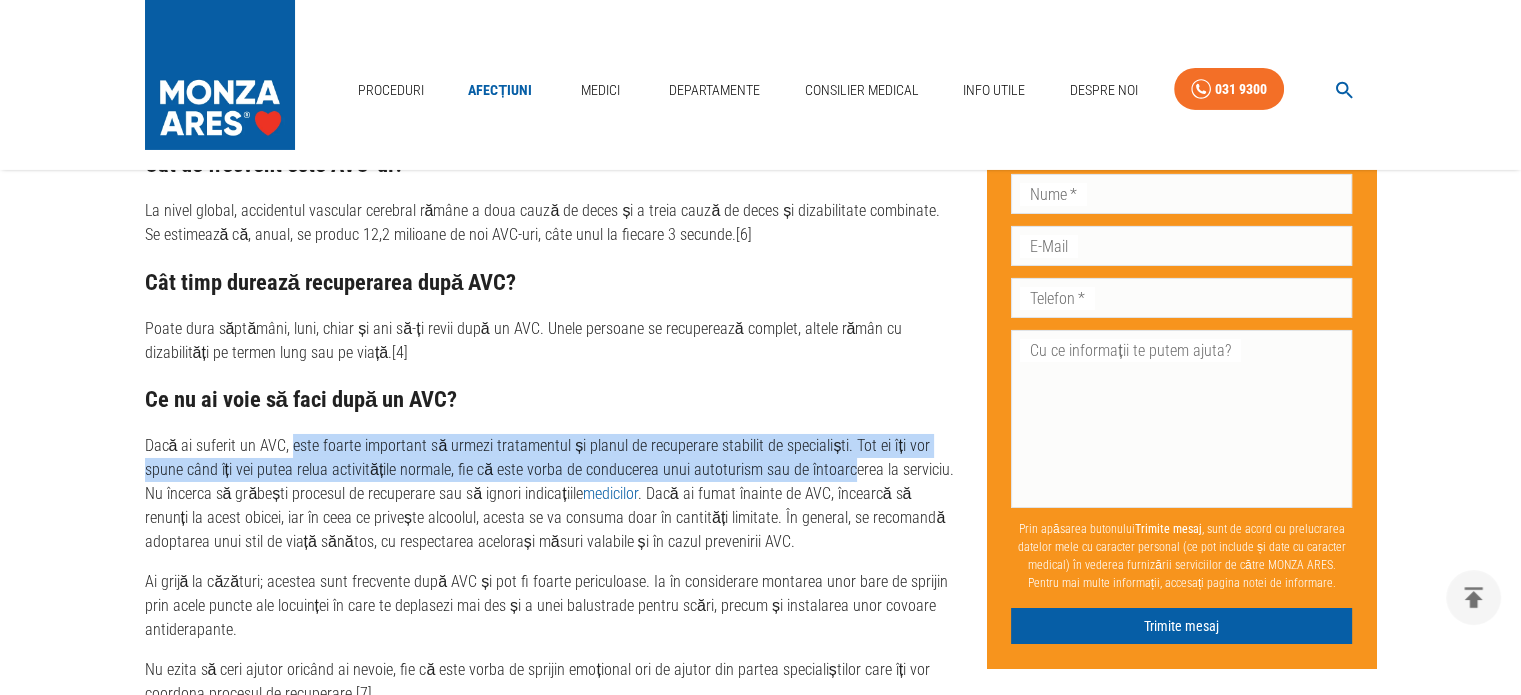 drag, startPoint x: 288, startPoint y: 371, endPoint x: 798, endPoint y: 386, distance: 510.22055 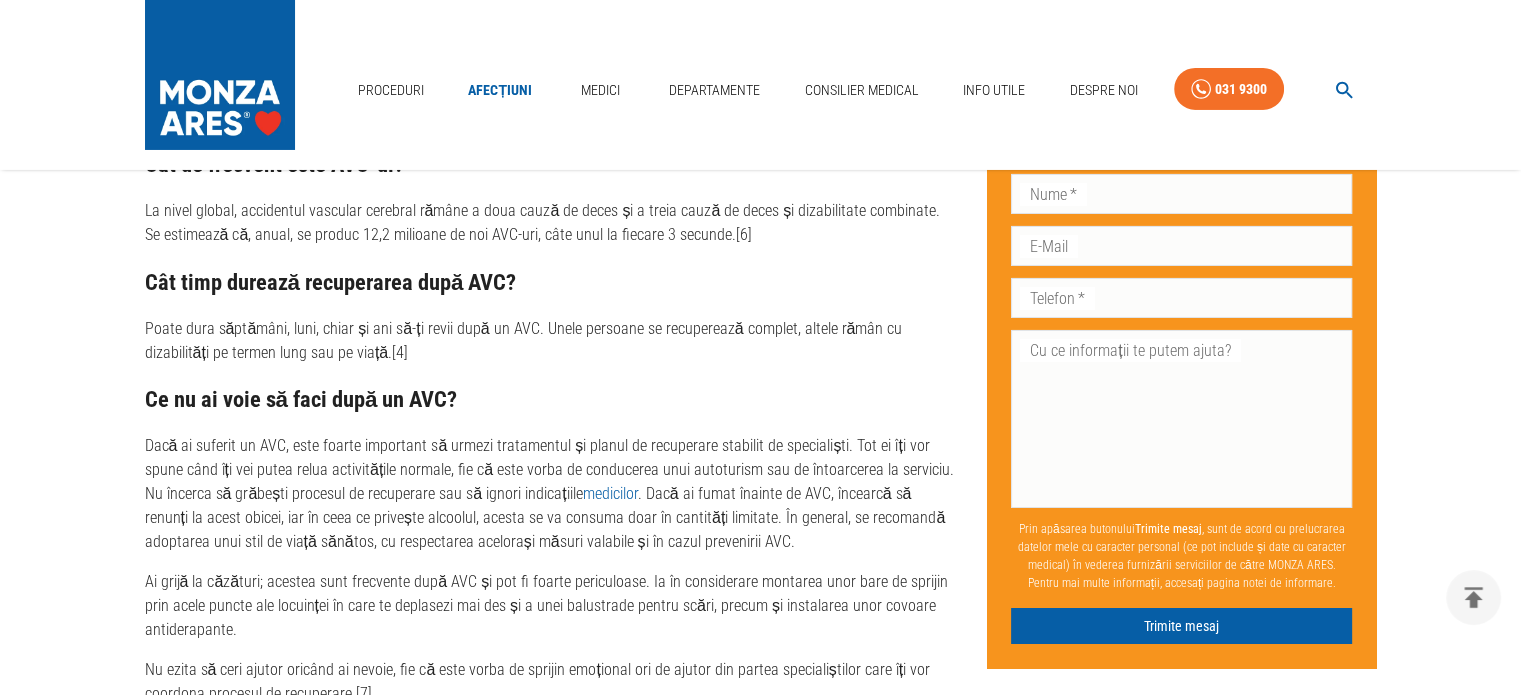 click on "Dacă ai suferit un AVC, este foarte important să urmezi tratamentul și planul de recuperare stabilit de specialiști. Tot ei îți vor spune când îți vei putea relua activitățile normale, fie că este vorba de conducerea unui autoturism sau de întoarcerea la serviciu. Nu încerca să grăbești procesul de recuperare sau să ignori indicațiile medicilor . Dacă ai fumat înainte de AVC, încearcă să renunți la acest obicei, iar în ceea ce privește alcoolul, acesta se va consuma doar în cantități limitate. În general, se recomandă adoptarea unui stil de viață sănătos, cu respectarea acelorași măsuri valabile și în cazul prevenirii AVC." at bounding box center (550, 494) 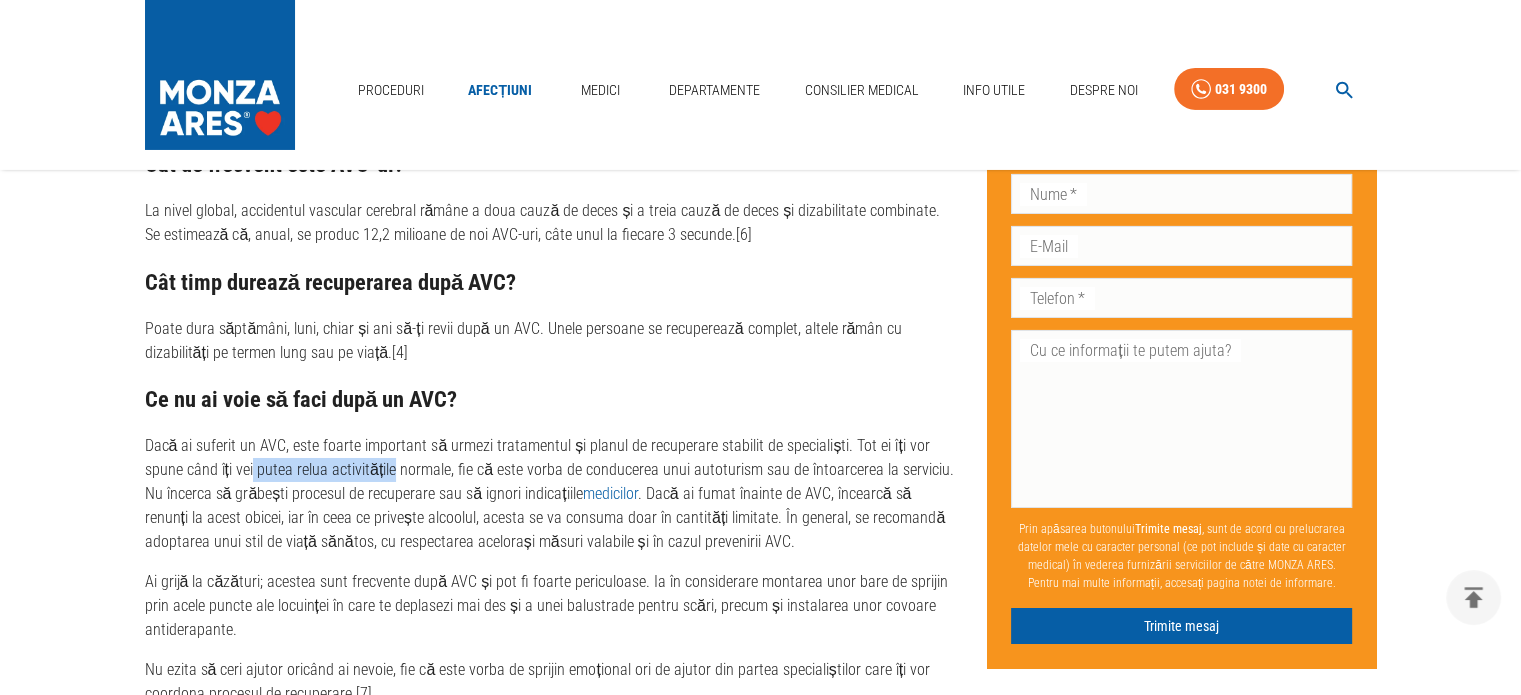 drag, startPoint x: 211, startPoint y: 403, endPoint x: 356, endPoint y: 403, distance: 145 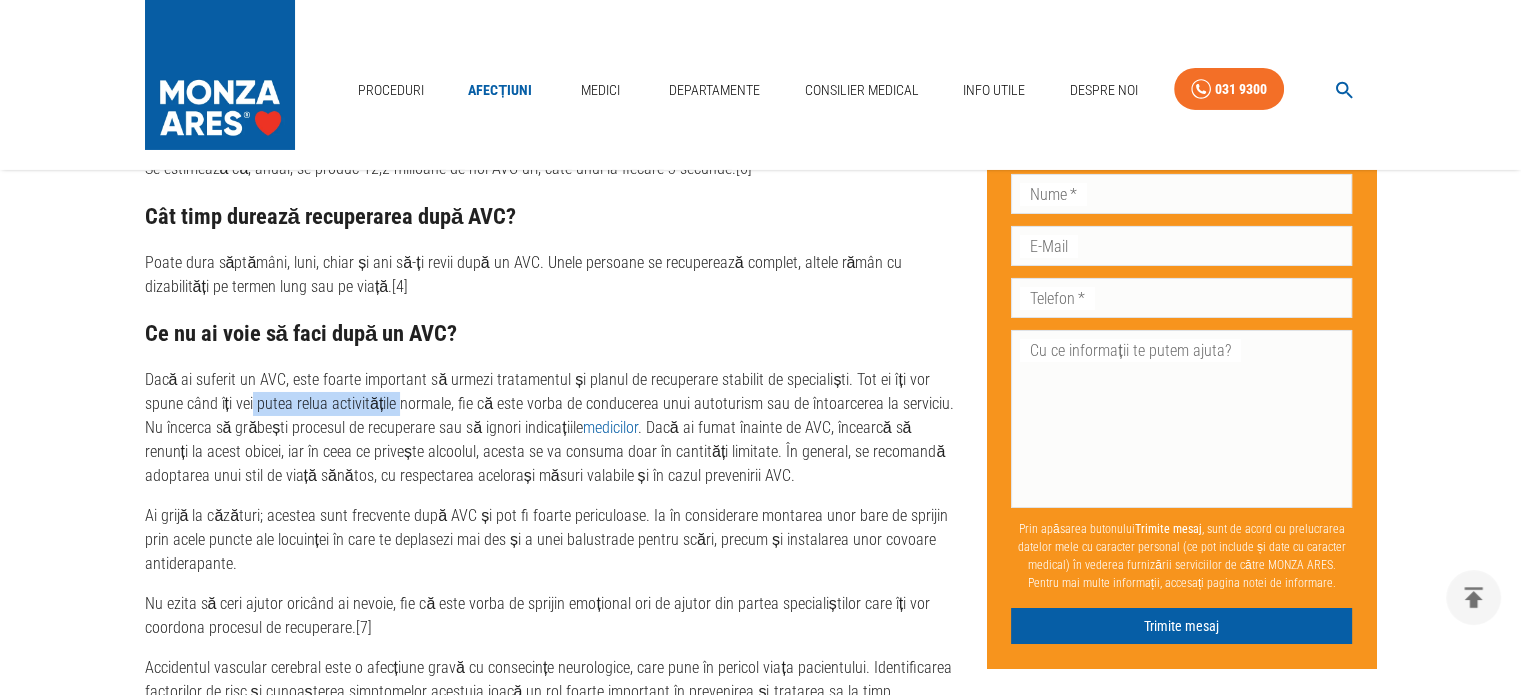 scroll, scrollTop: 7100, scrollLeft: 0, axis: vertical 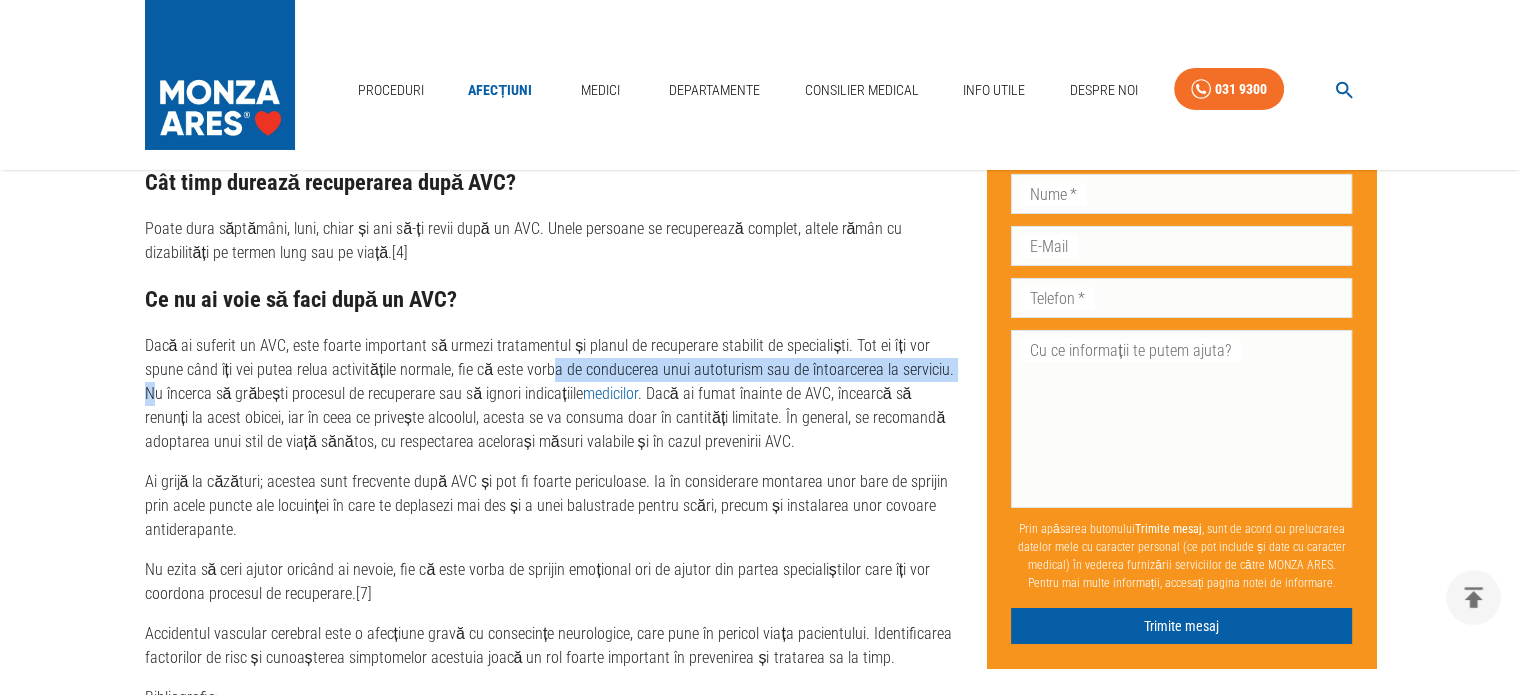 drag, startPoint x: 504, startPoint y: 299, endPoint x: 911, endPoint y: 307, distance: 407.0786 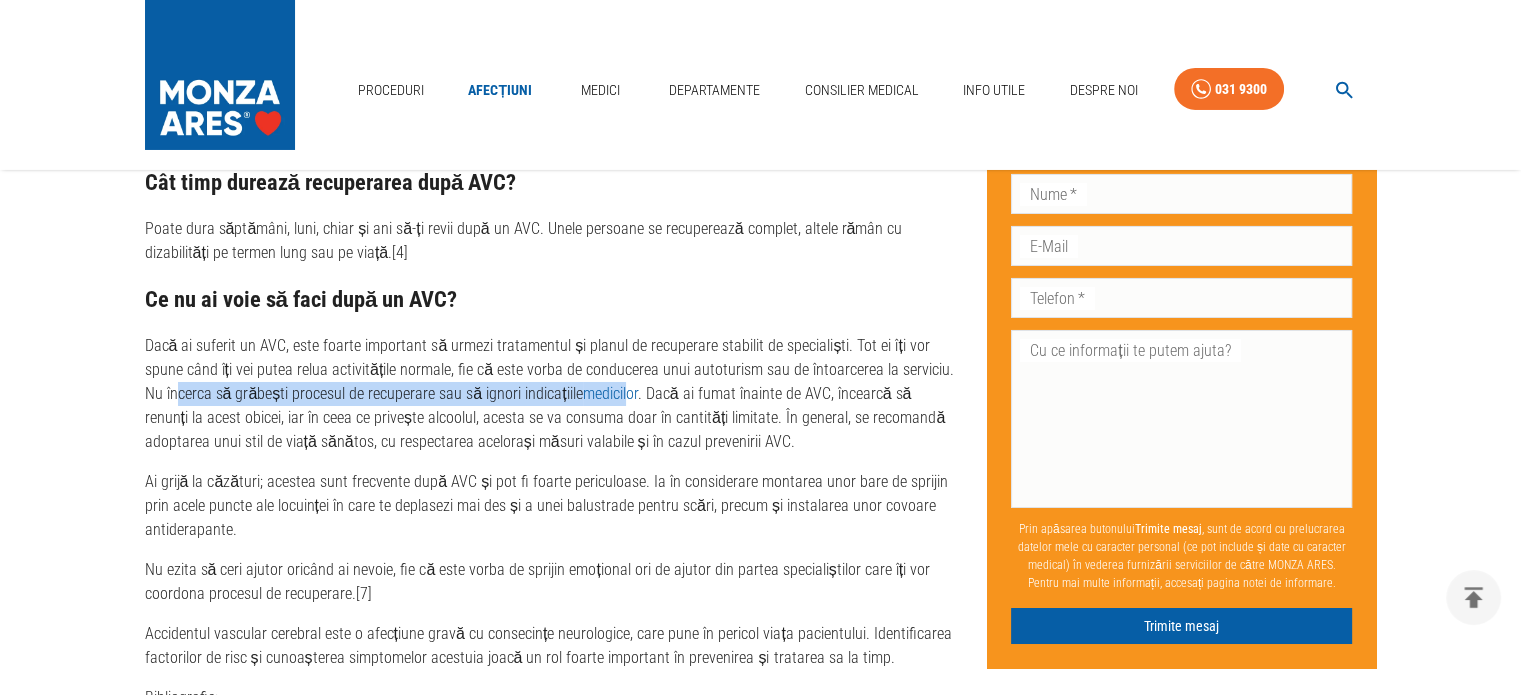 drag, startPoint x: 152, startPoint y: 319, endPoint x: 604, endPoint y: 325, distance: 452.03983 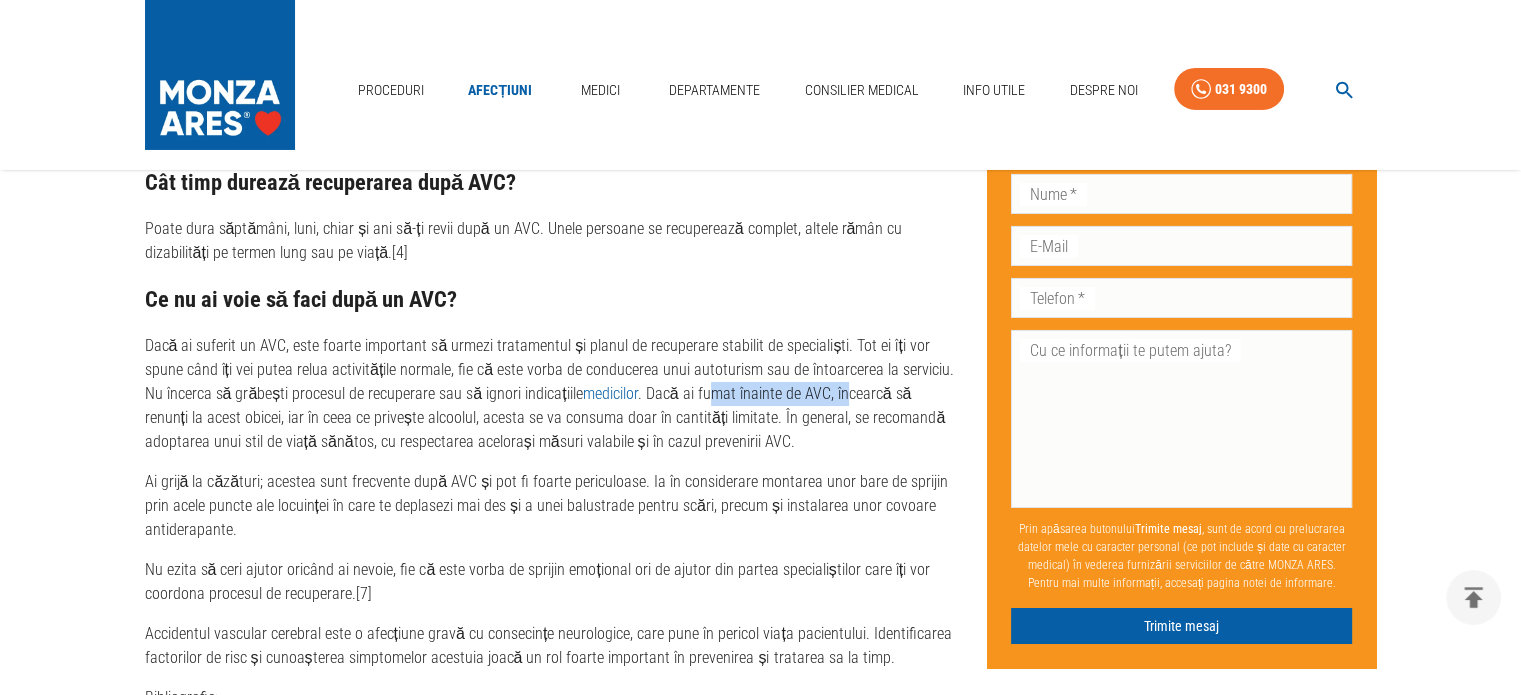 drag, startPoint x: 691, startPoint y: 323, endPoint x: 741, endPoint y: 331, distance: 50.635956 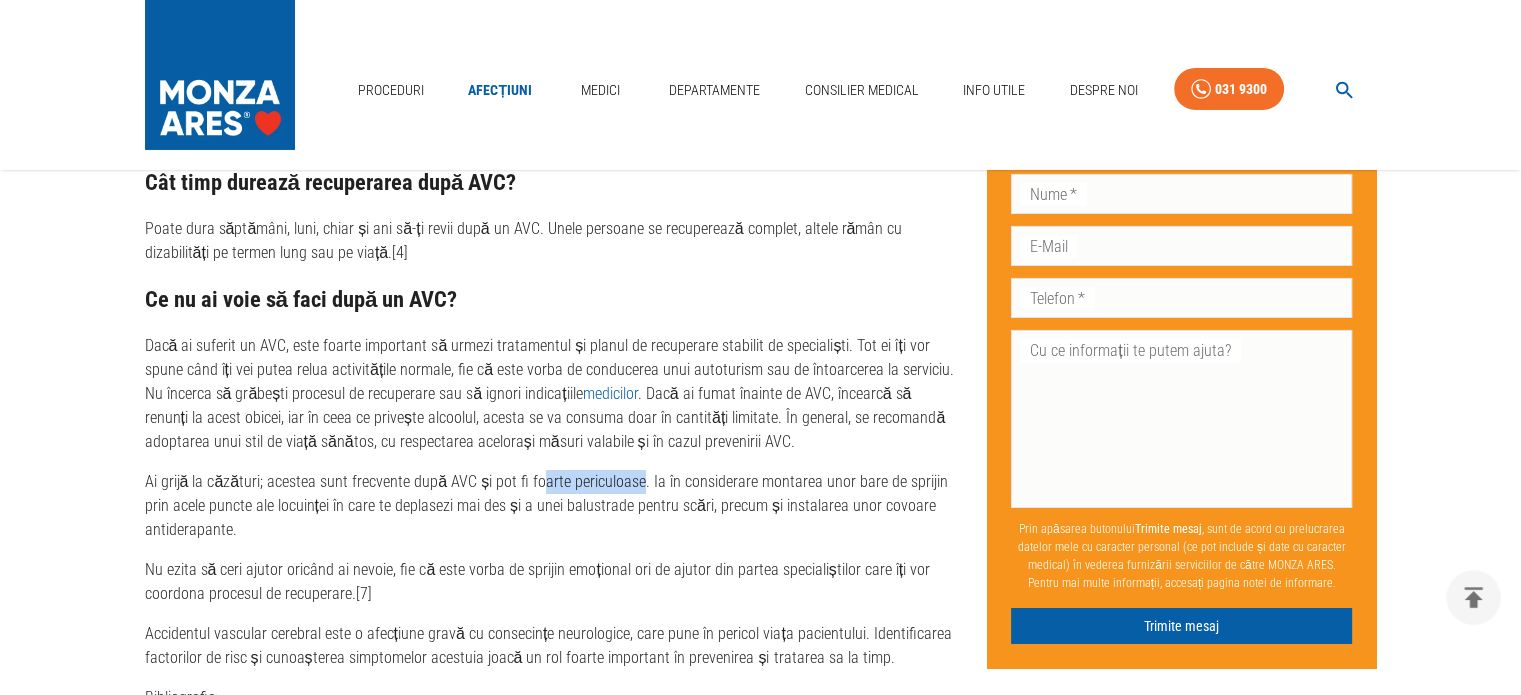 drag, startPoint x: 535, startPoint y: 414, endPoint x: 630, endPoint y: 421, distance: 95.257545 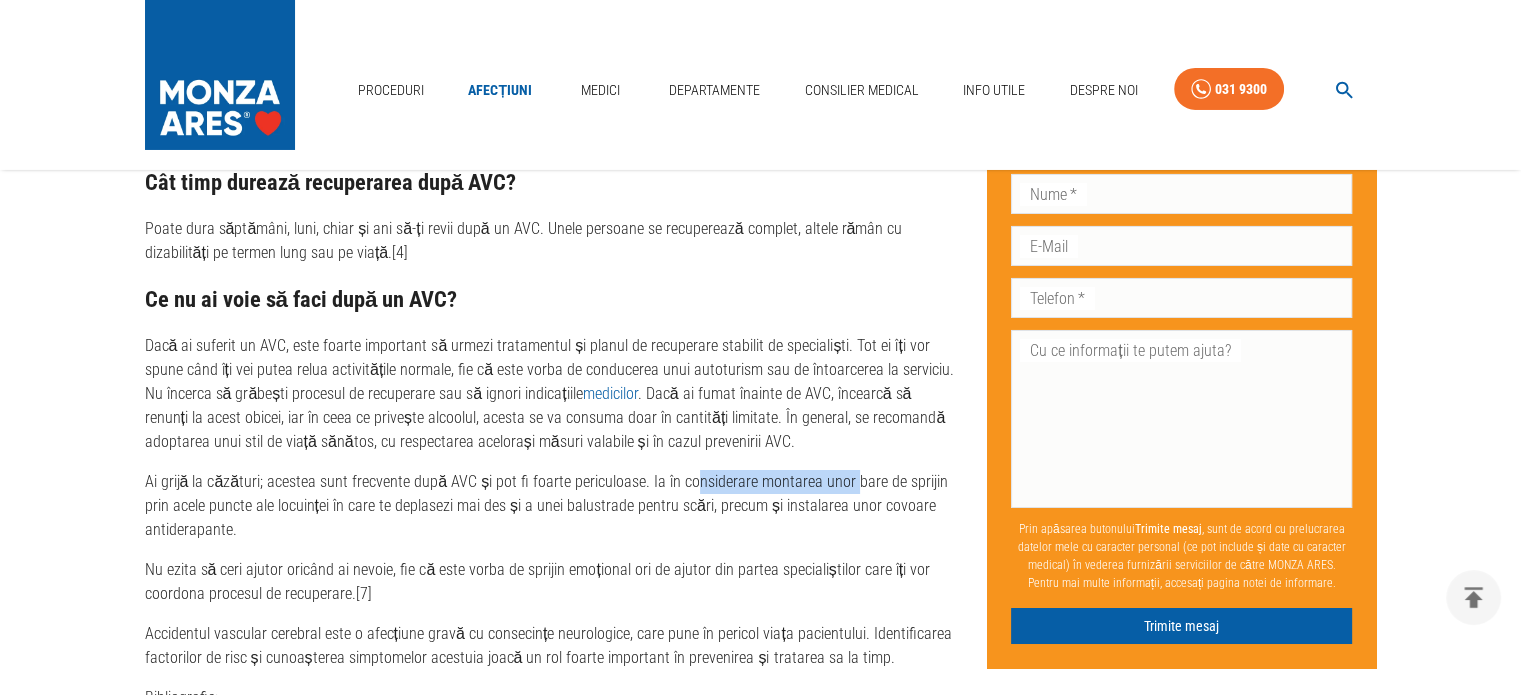 drag, startPoint x: 680, startPoint y: 411, endPoint x: 840, endPoint y: 409, distance: 160.0125 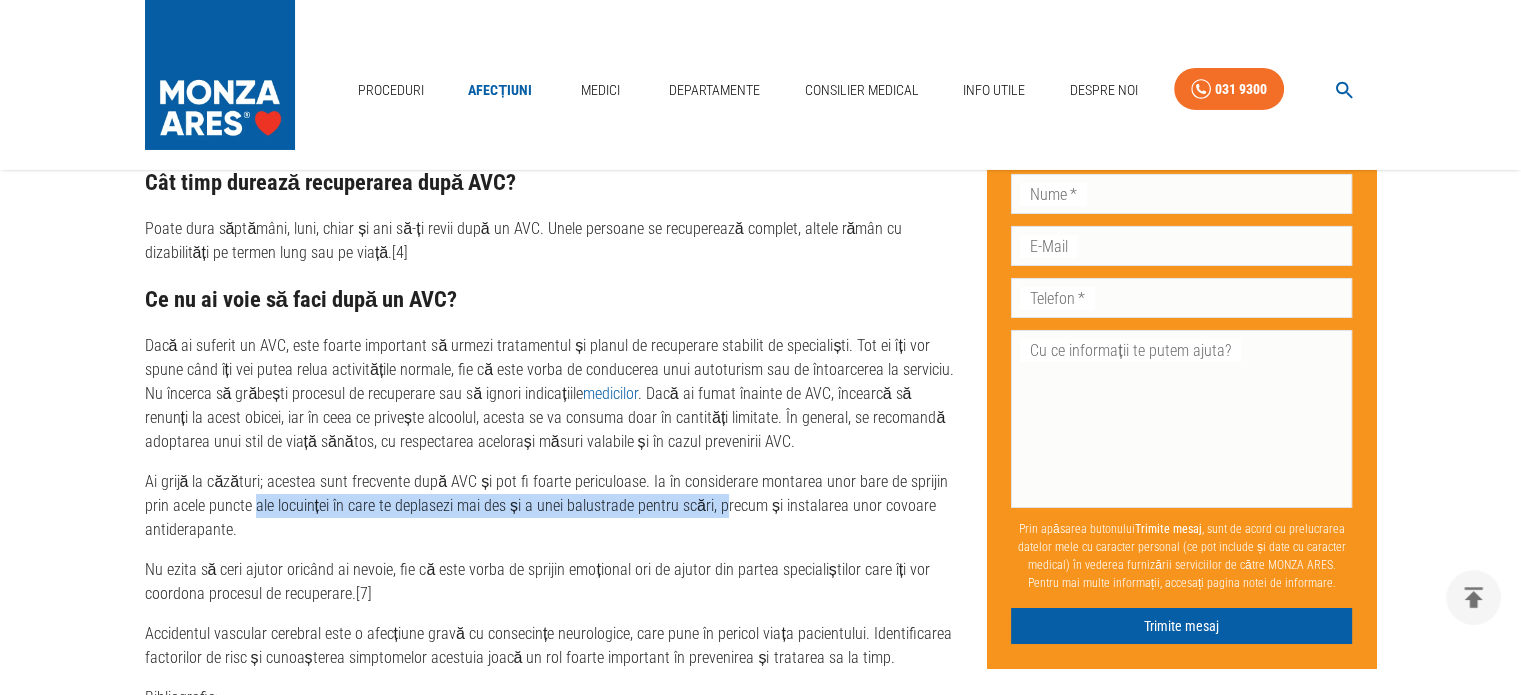 drag, startPoint x: 225, startPoint y: 430, endPoint x: 0, endPoint y: -121, distance: 595.1689 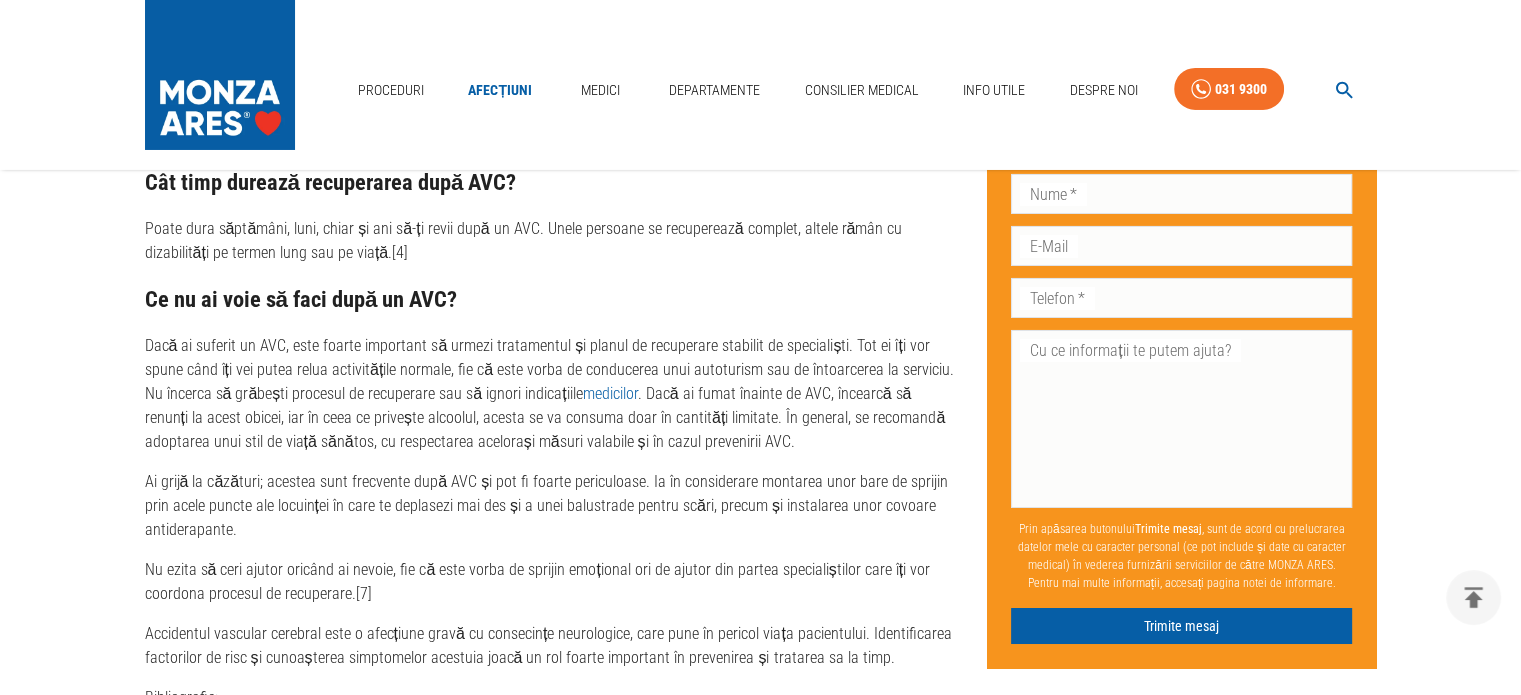 click on "Ai grijă la căzături; acestea sunt frecvente după AVC și pot fi foarte periculoase. Ia în considerare montarea unor bare de sprijin prin acele puncte ale locuinței în care te deplasezi mai des și a unei balustrade pentru scări, precum și instalarea unor covoare antiderapante." at bounding box center (550, 506) 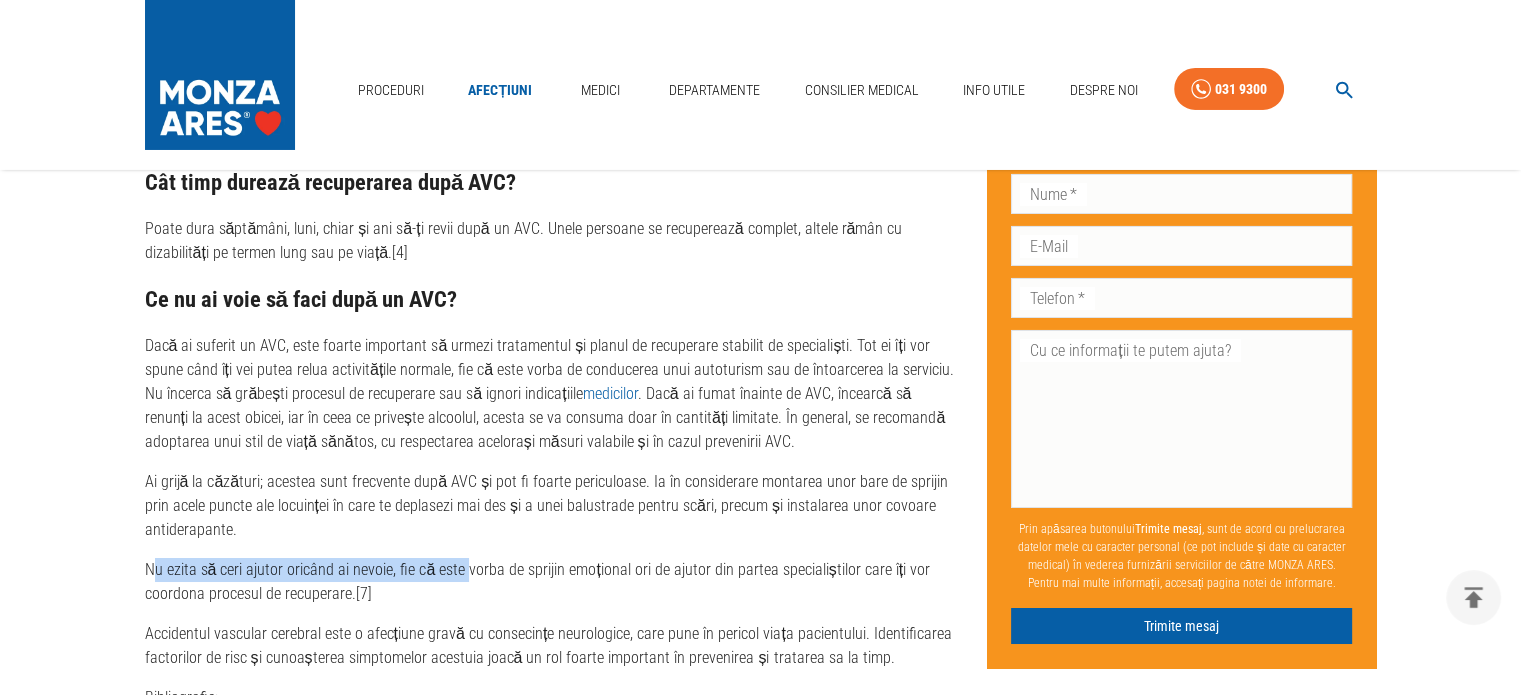 drag, startPoint x: 154, startPoint y: 493, endPoint x: 460, endPoint y: 495, distance: 306.00653 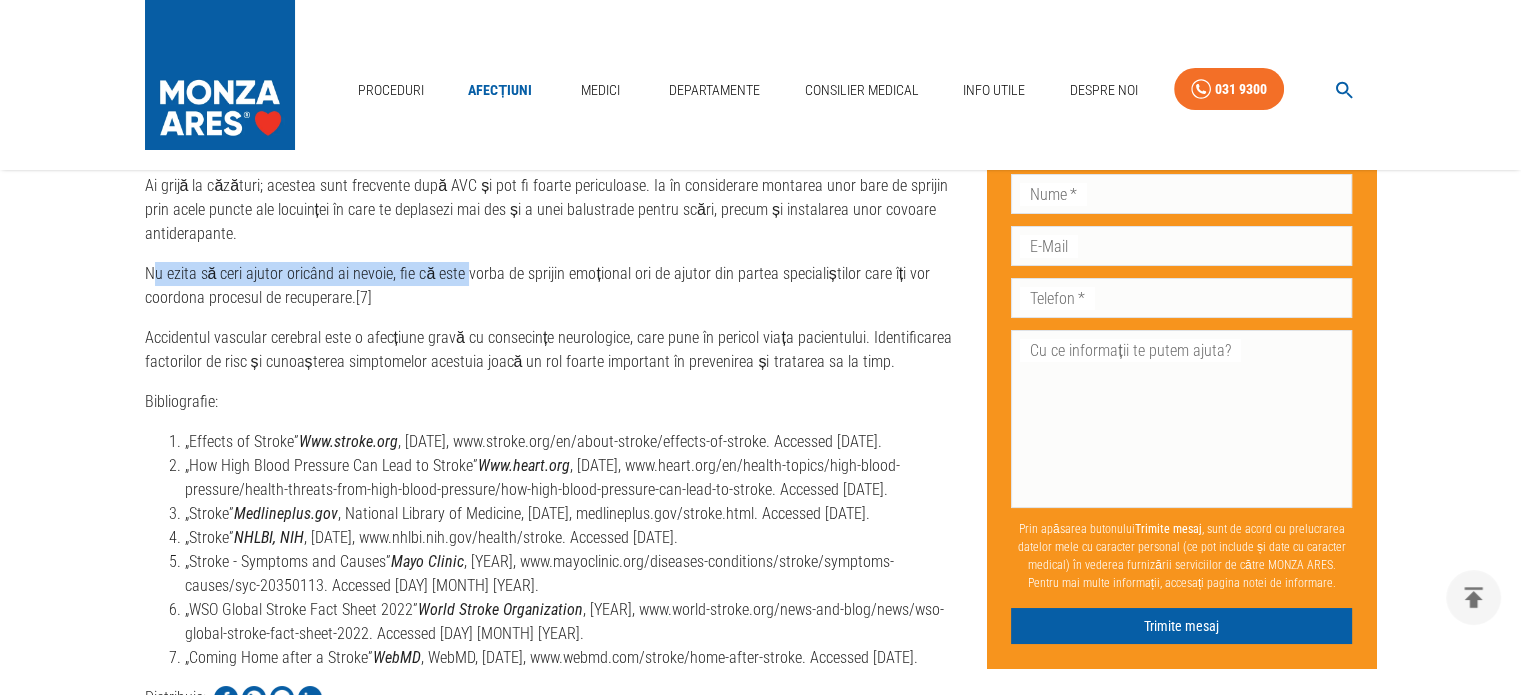 scroll, scrollTop: 7400, scrollLeft: 0, axis: vertical 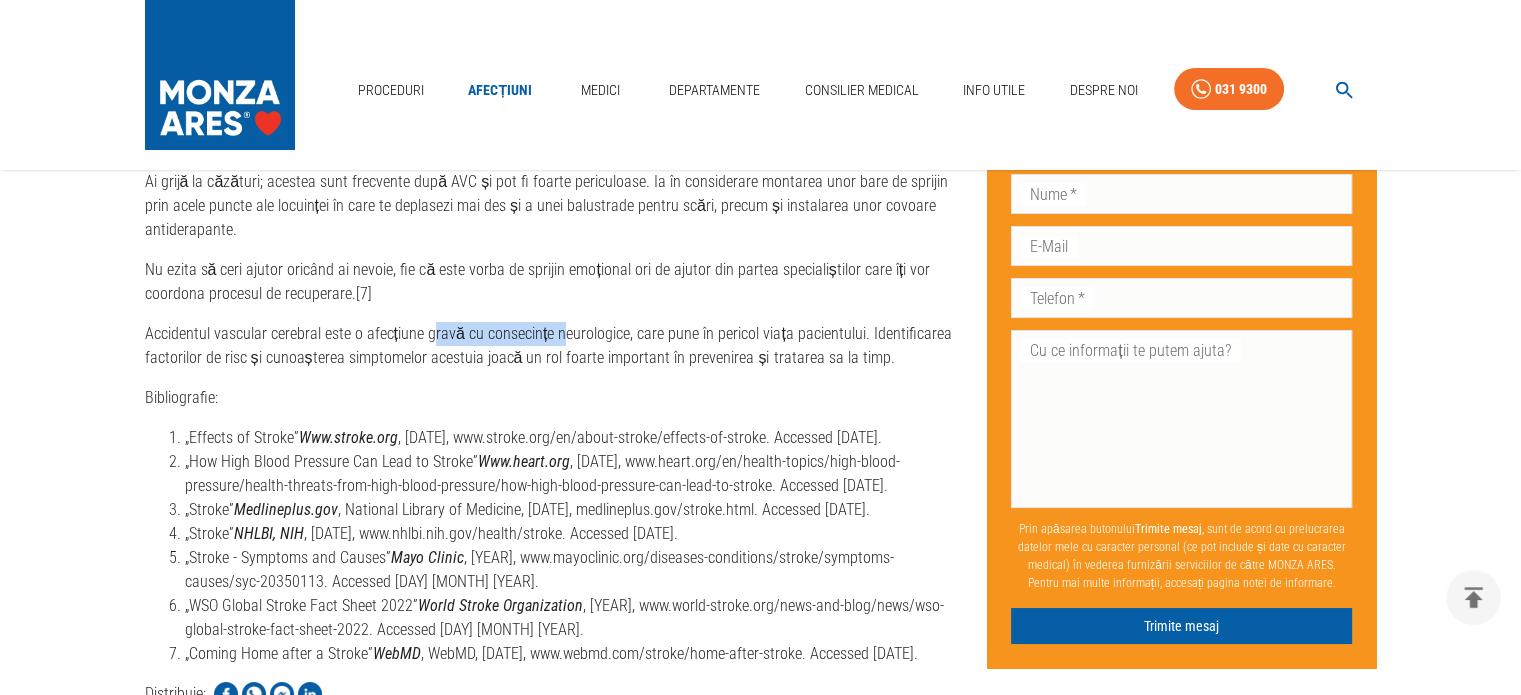 drag, startPoint x: 432, startPoint y: 258, endPoint x: 563, endPoint y: 260, distance: 131.01526 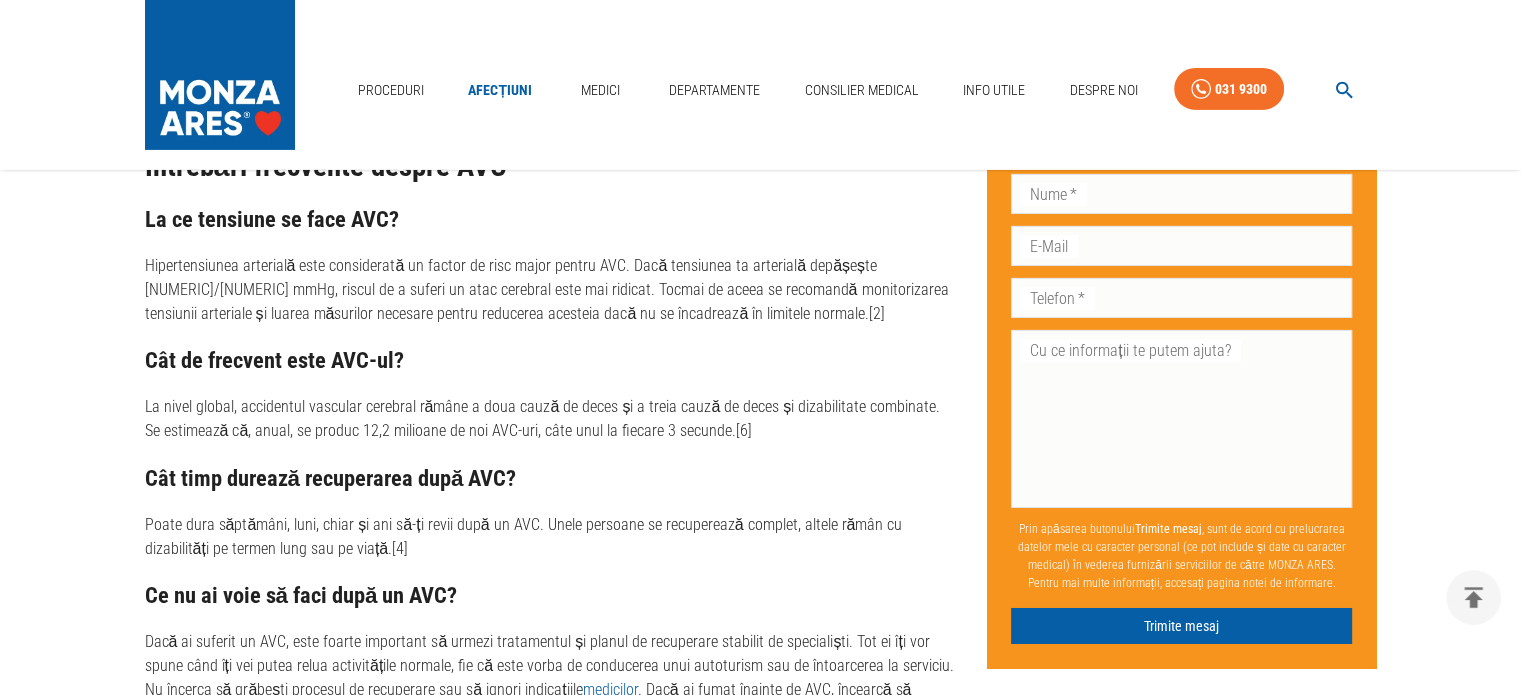 scroll, scrollTop: 6800, scrollLeft: 0, axis: vertical 